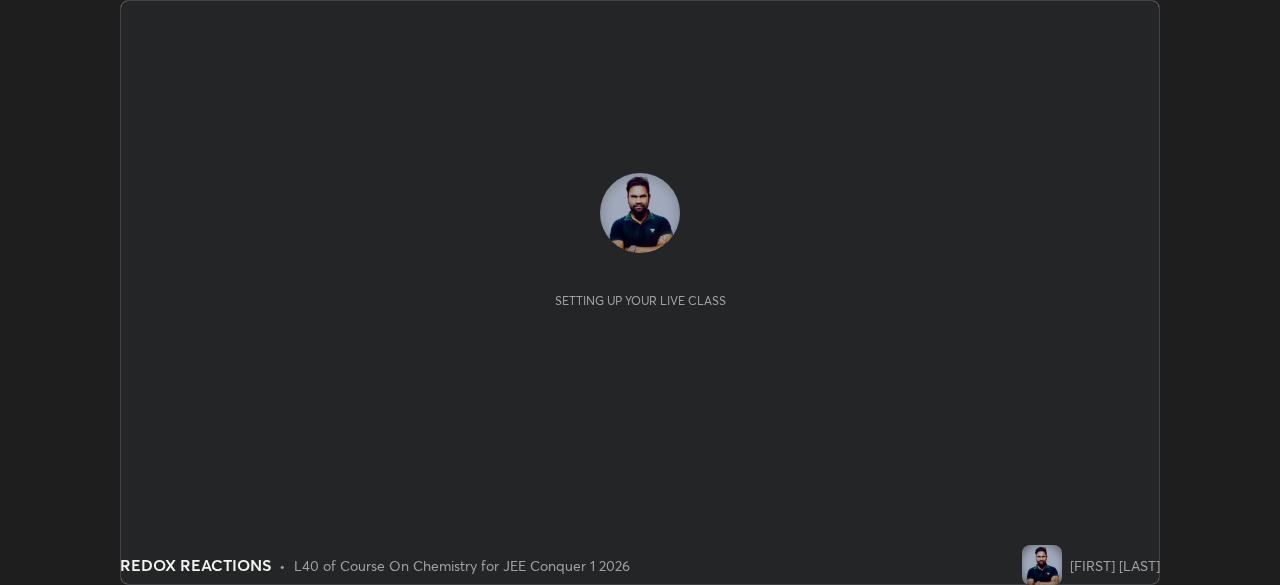scroll, scrollTop: 0, scrollLeft: 0, axis: both 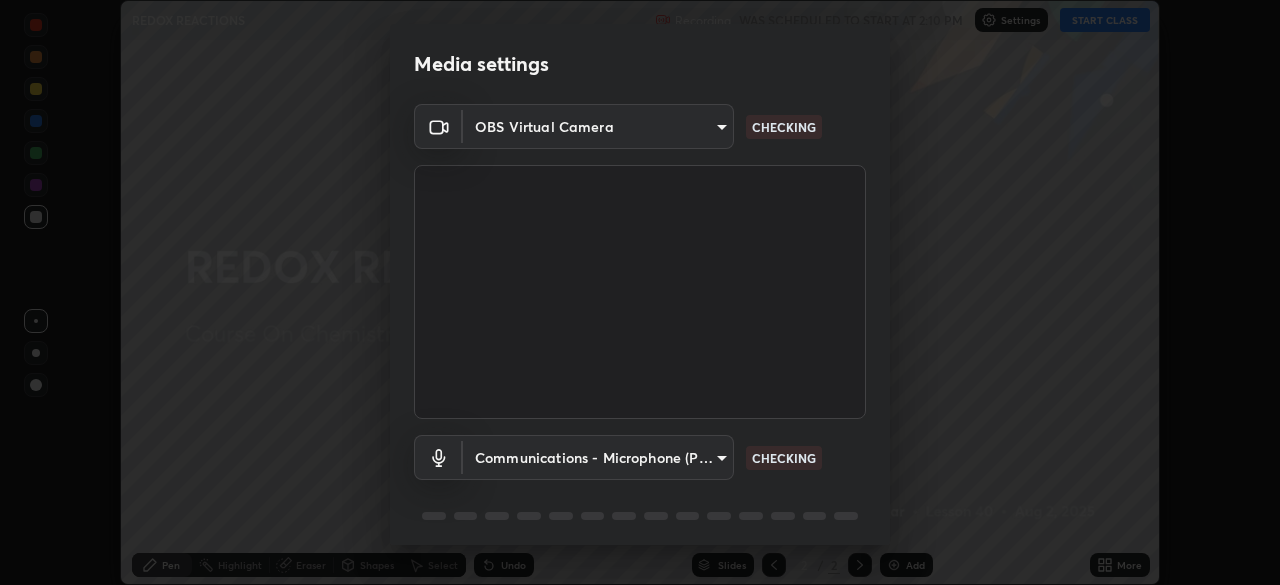 type on "[HASH]" 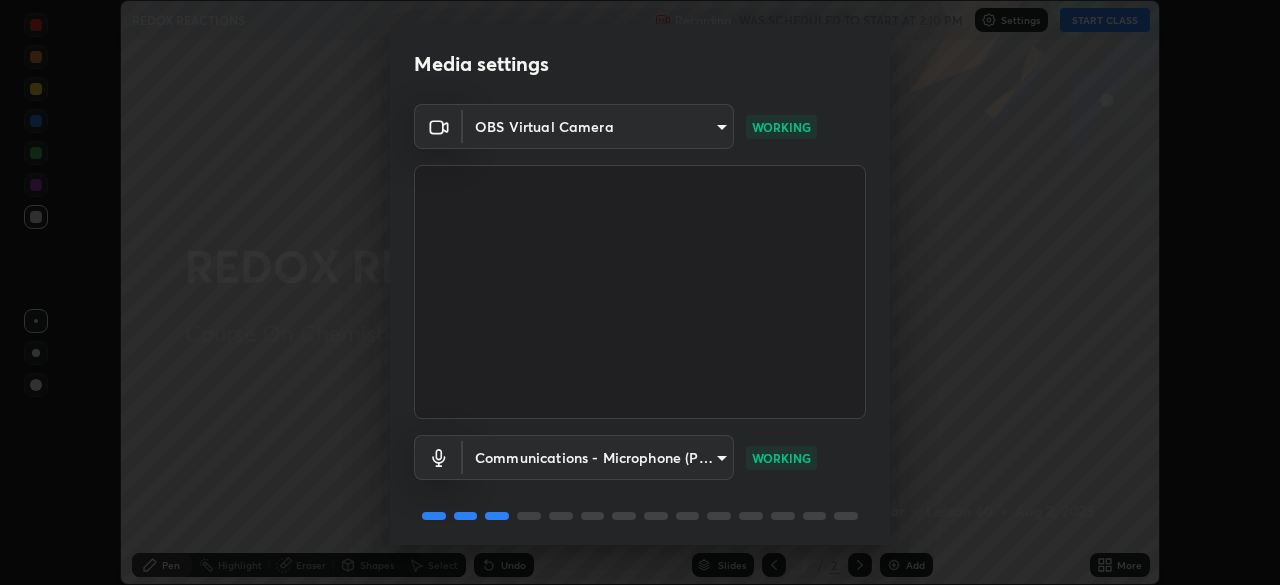 scroll, scrollTop: 71, scrollLeft: 0, axis: vertical 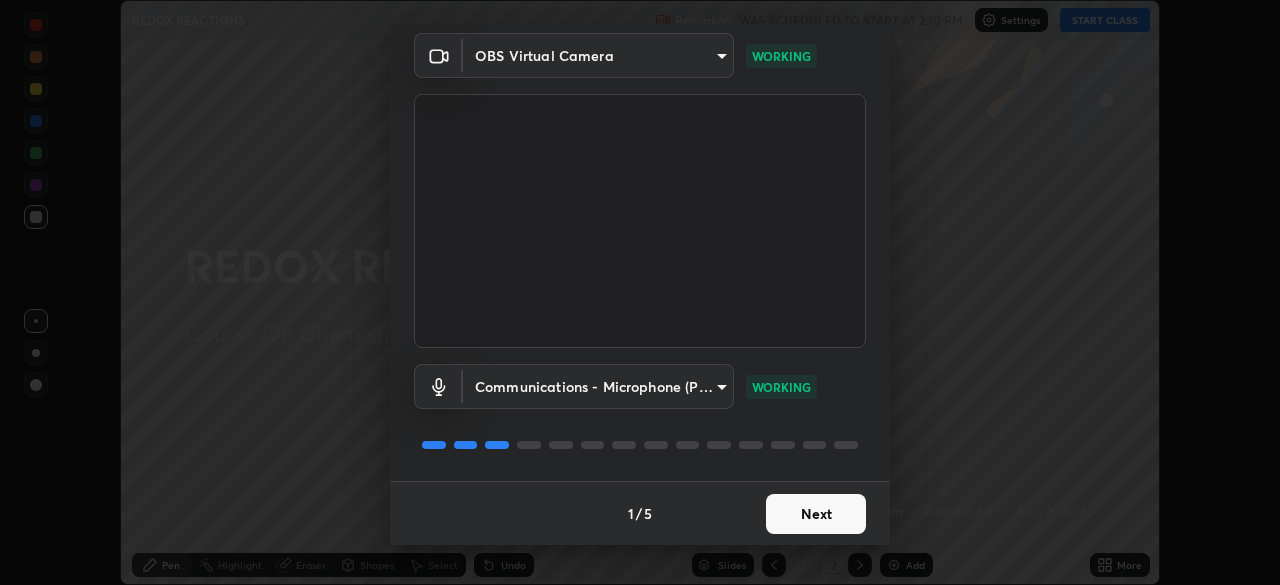 click on "Next" at bounding box center (816, 514) 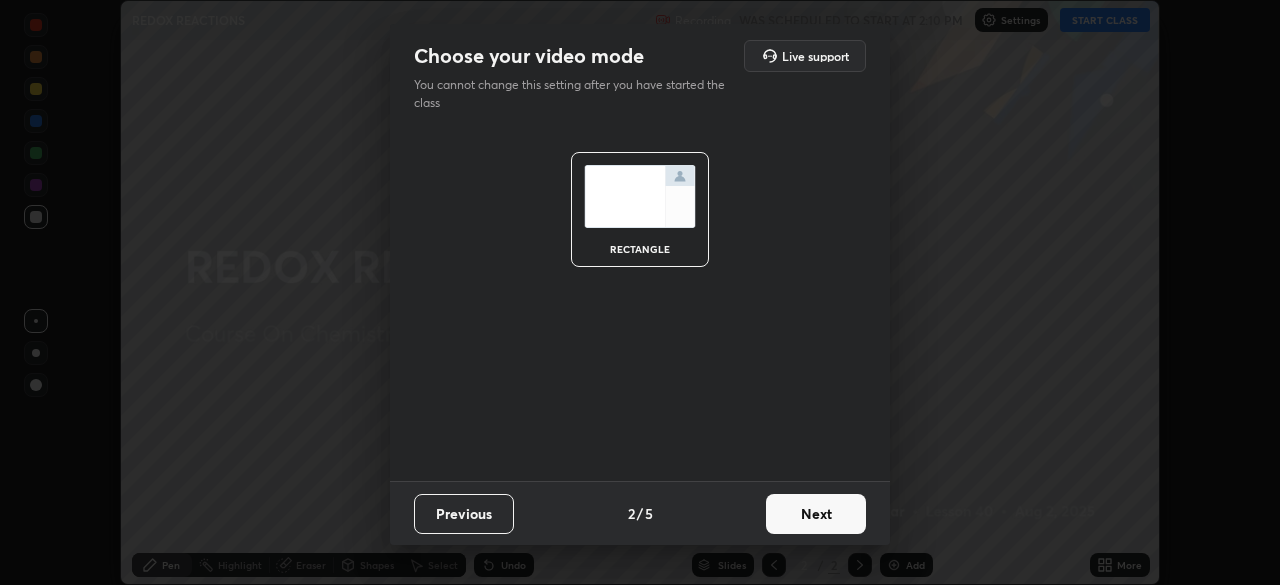 click on "Next" at bounding box center [816, 514] 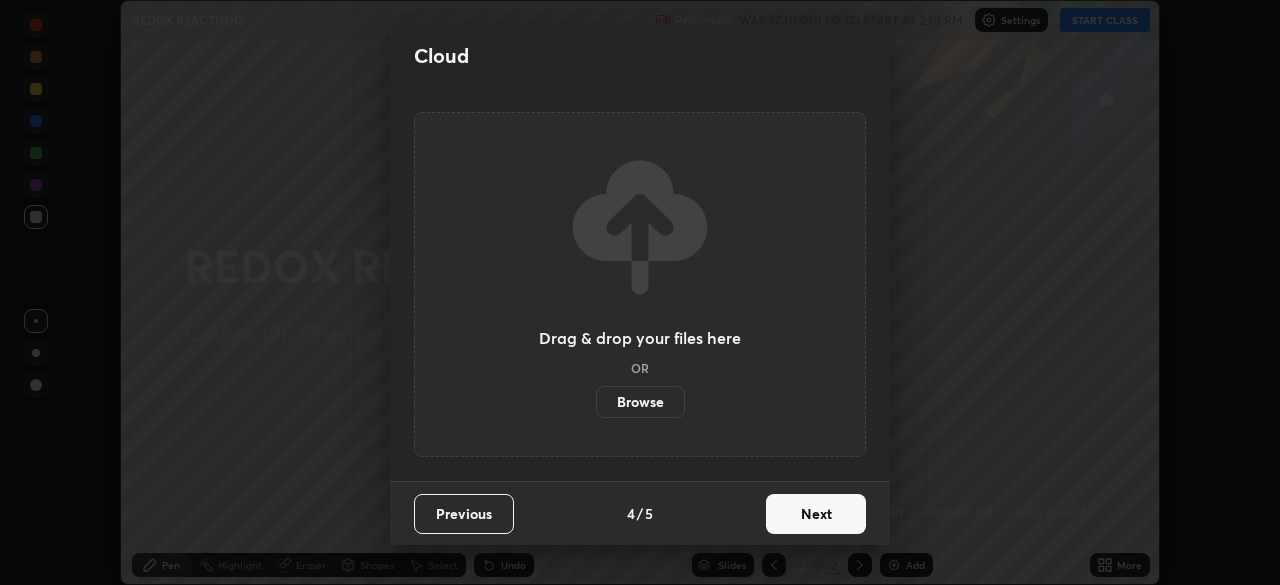 click on "Next" at bounding box center (816, 514) 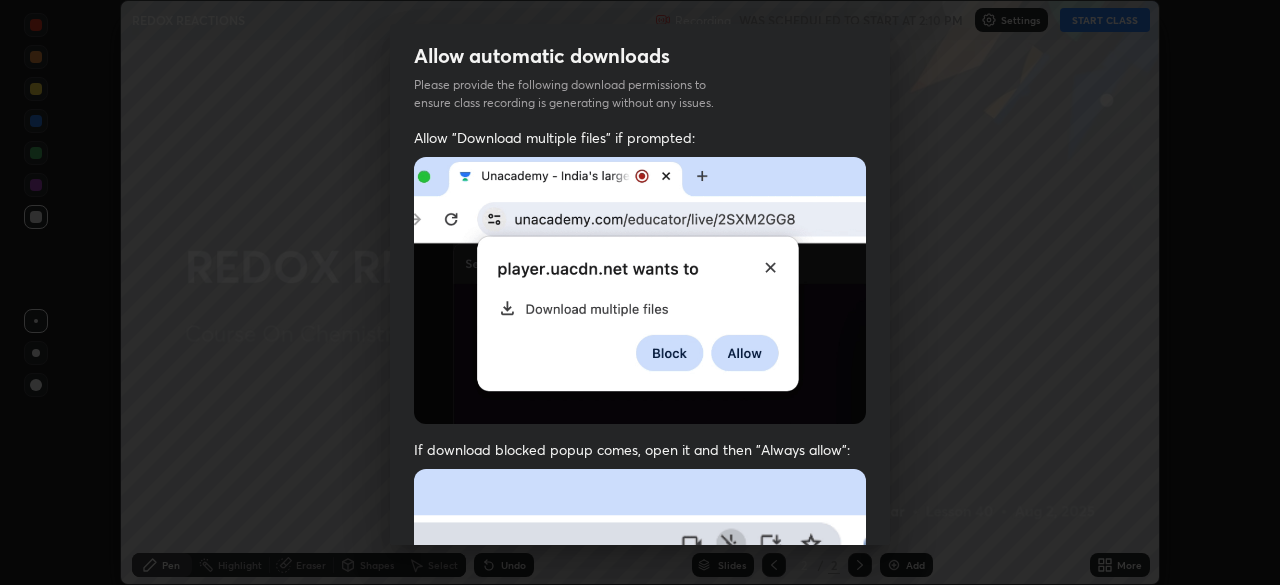click at bounding box center [640, 687] 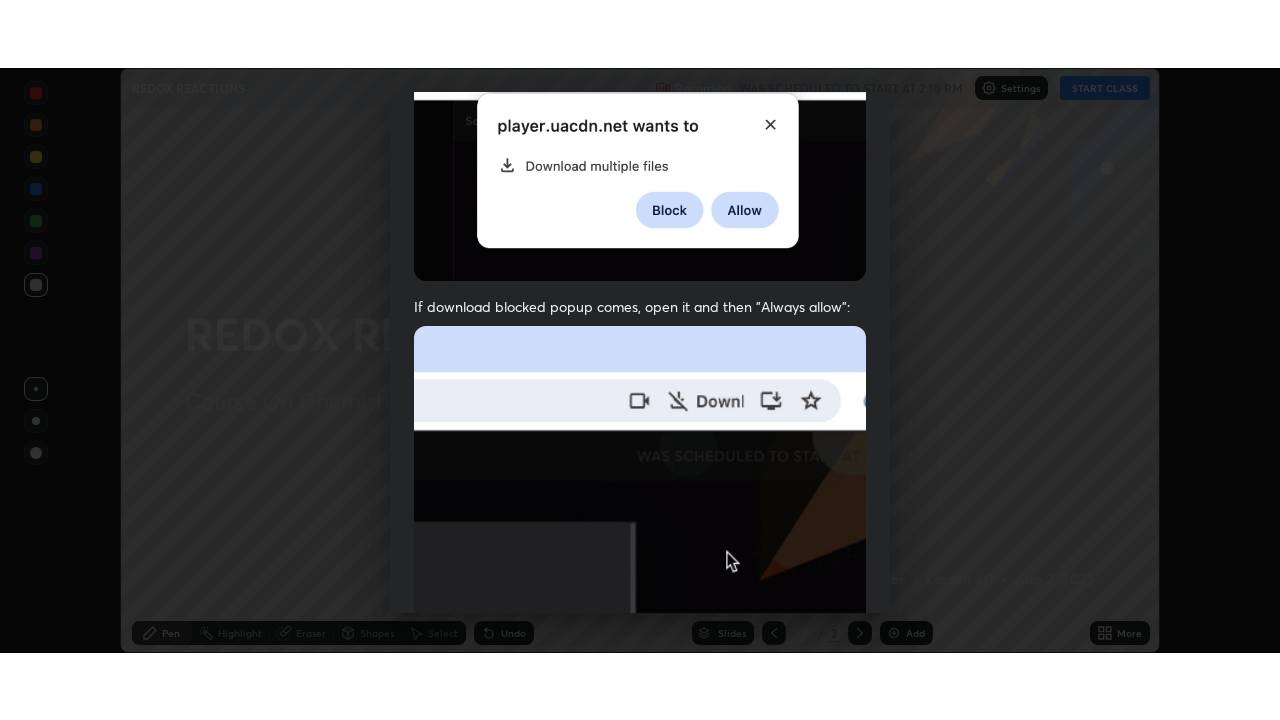 scroll, scrollTop: 479, scrollLeft: 0, axis: vertical 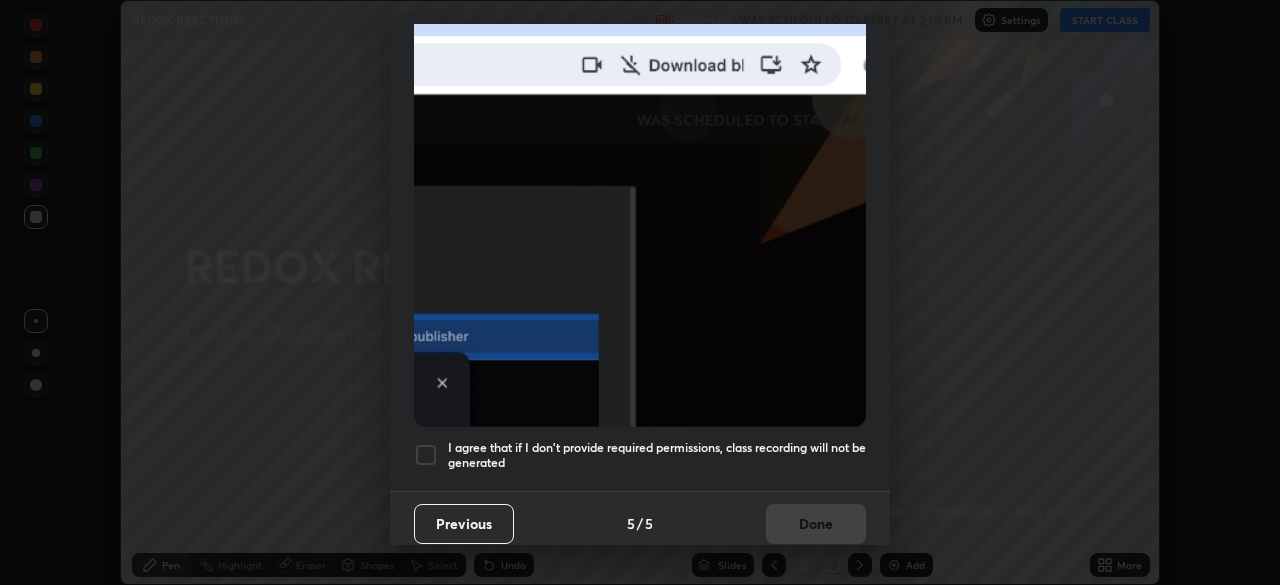 click at bounding box center [426, 455] 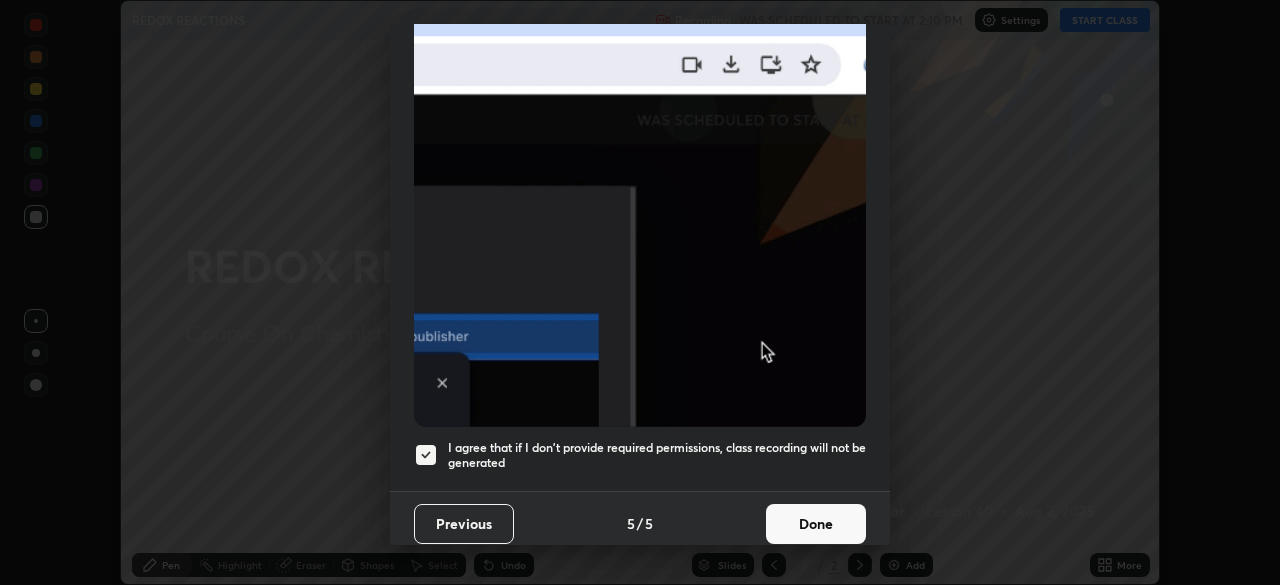 click on "Done" at bounding box center (816, 524) 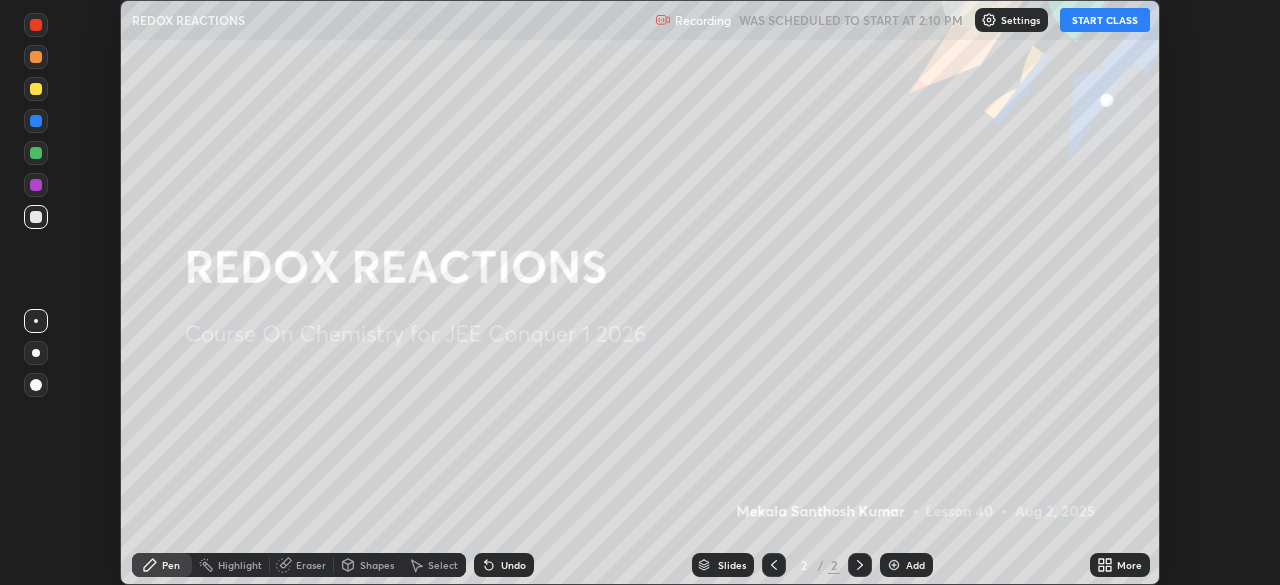 click on "START CLASS" at bounding box center (1105, 20) 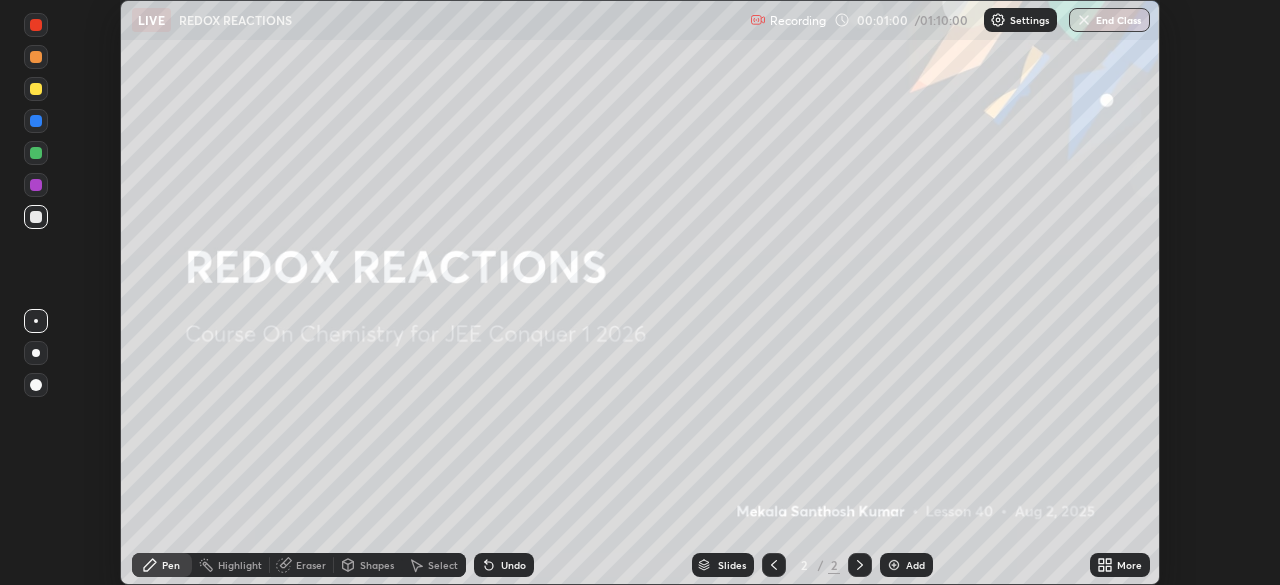 click on "More" at bounding box center (1129, 565) 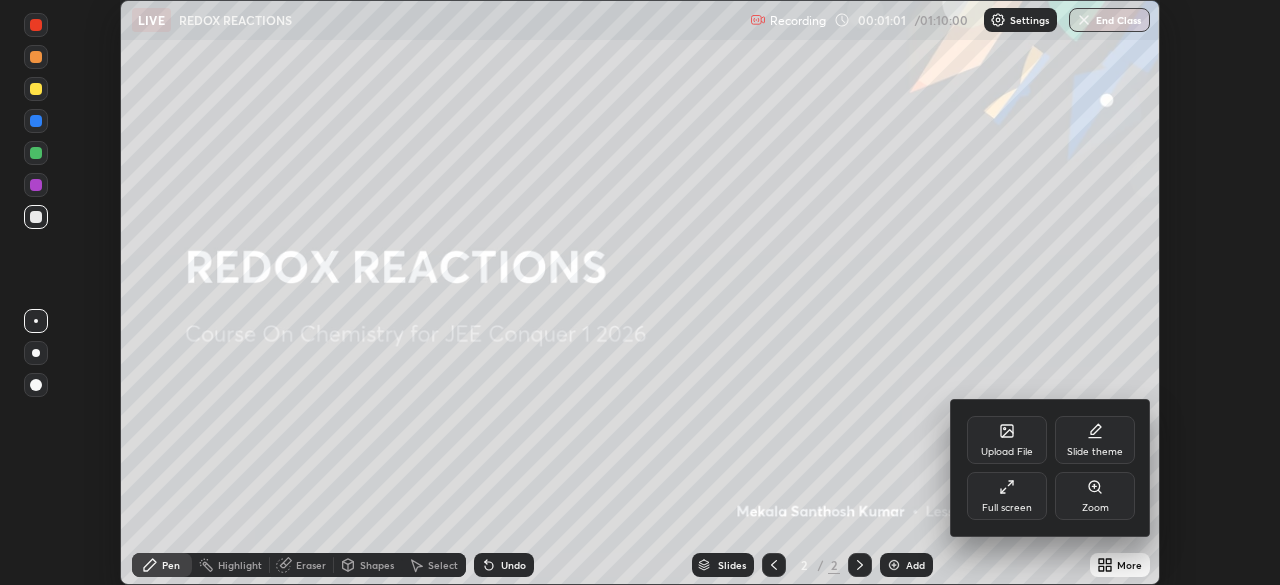 click 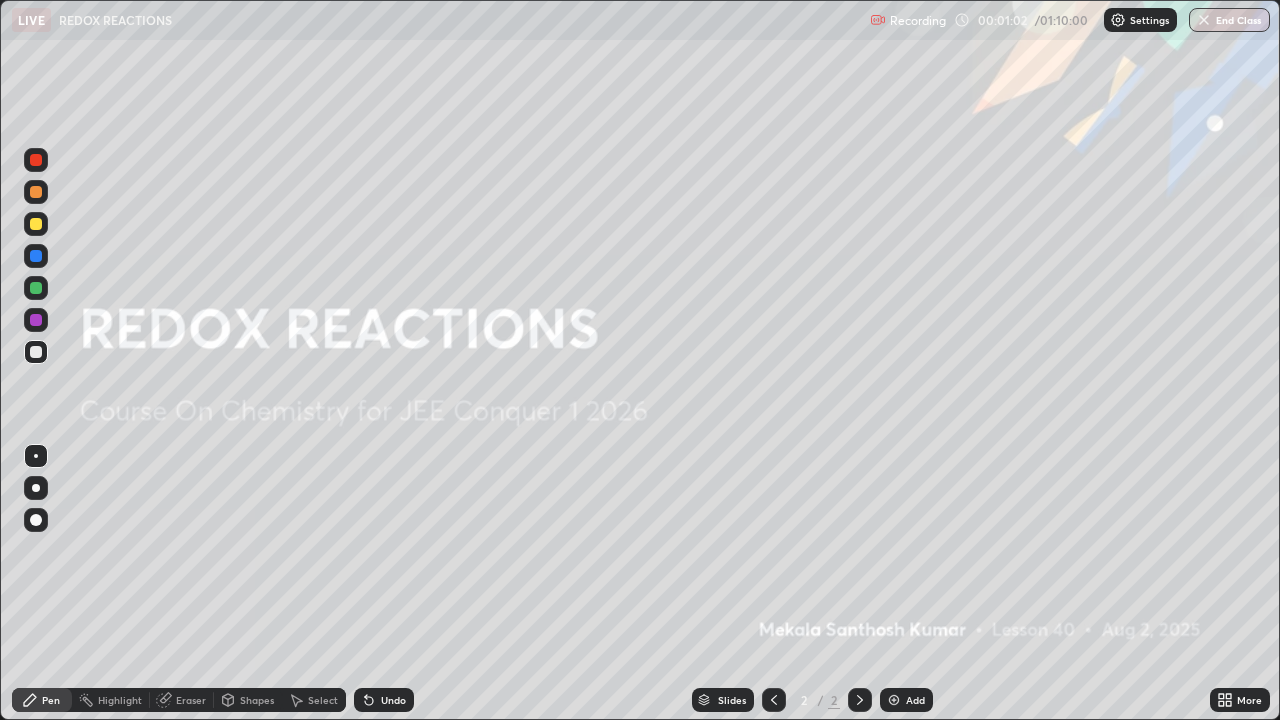 scroll, scrollTop: 99280, scrollLeft: 98720, axis: both 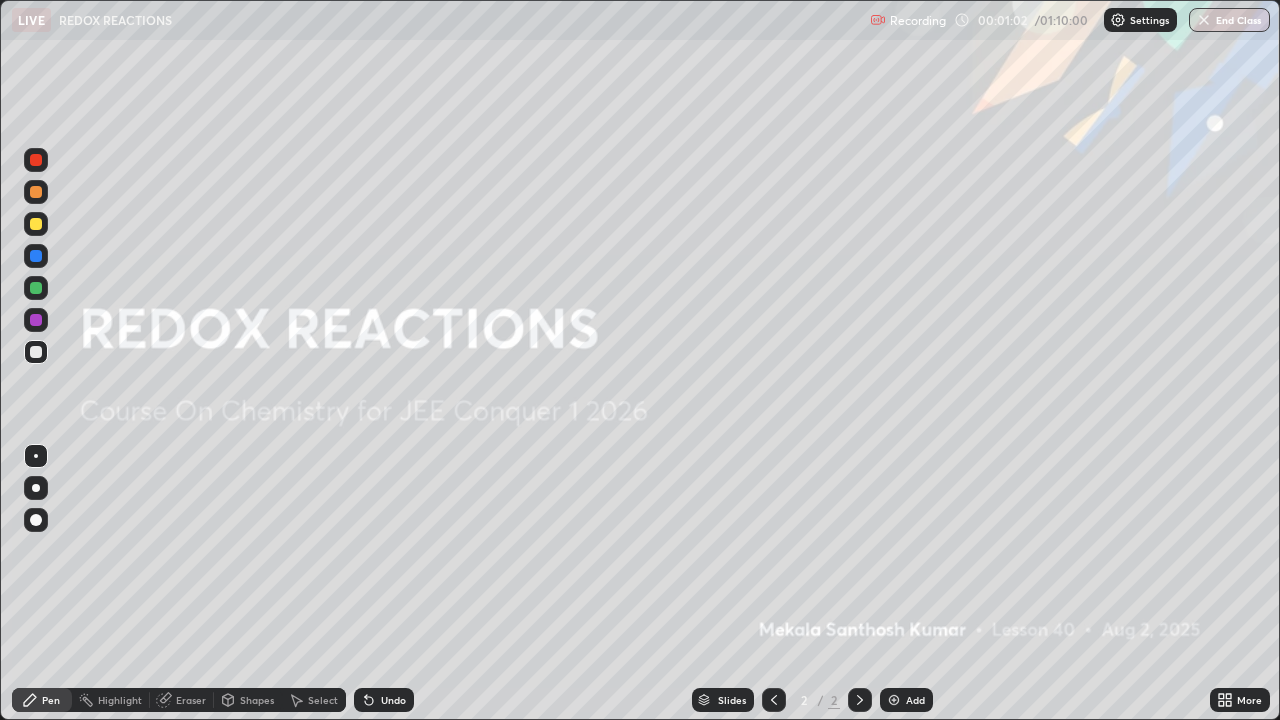 click on "Add" at bounding box center (906, 700) 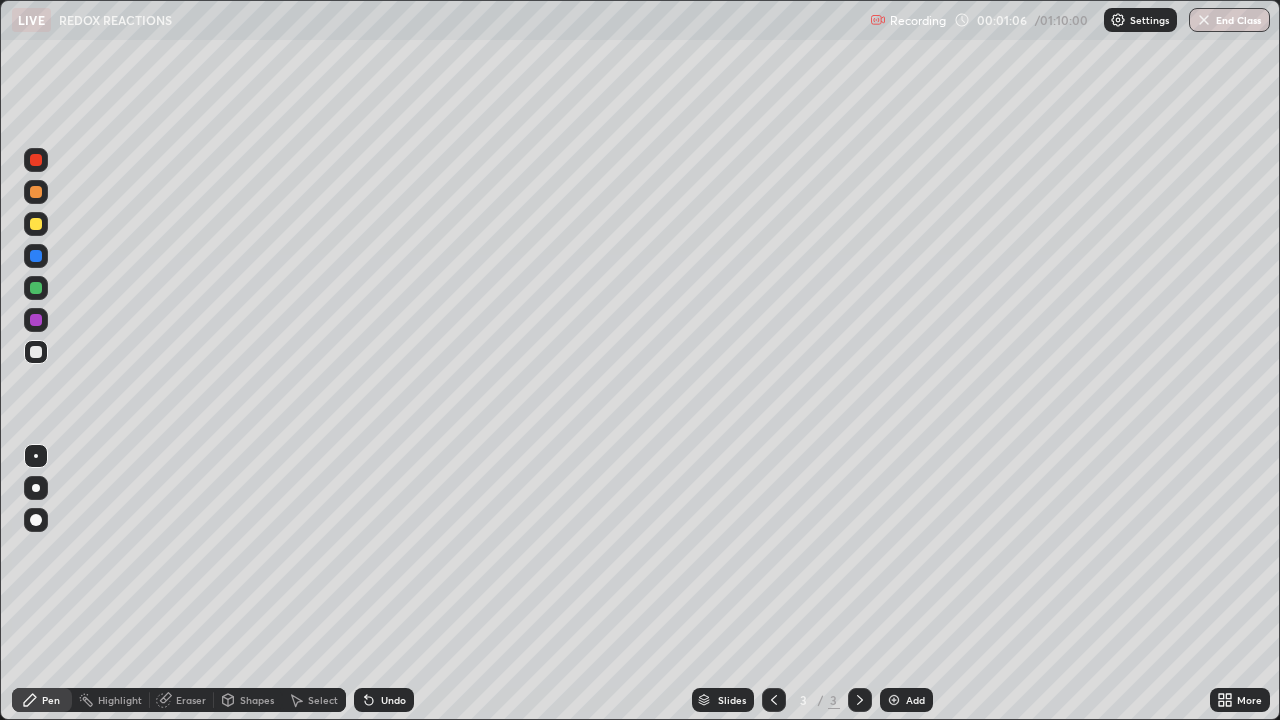 click at bounding box center (36, 192) 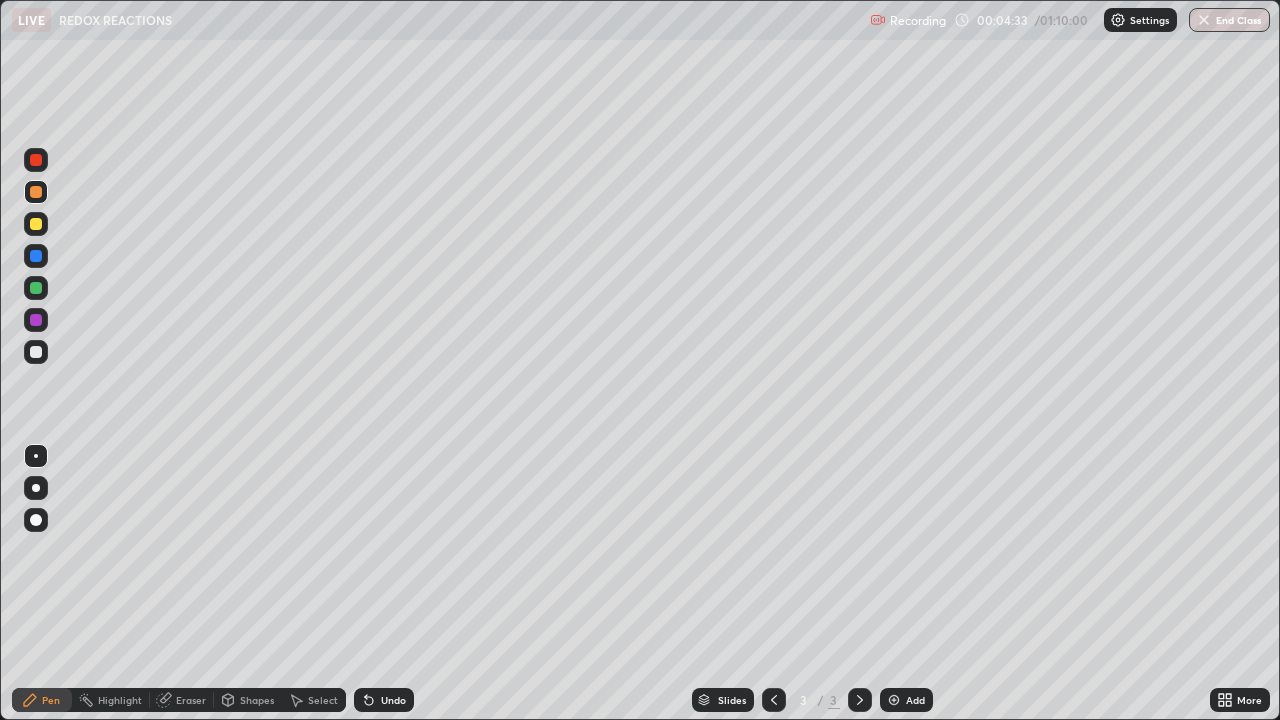 click at bounding box center [36, 352] 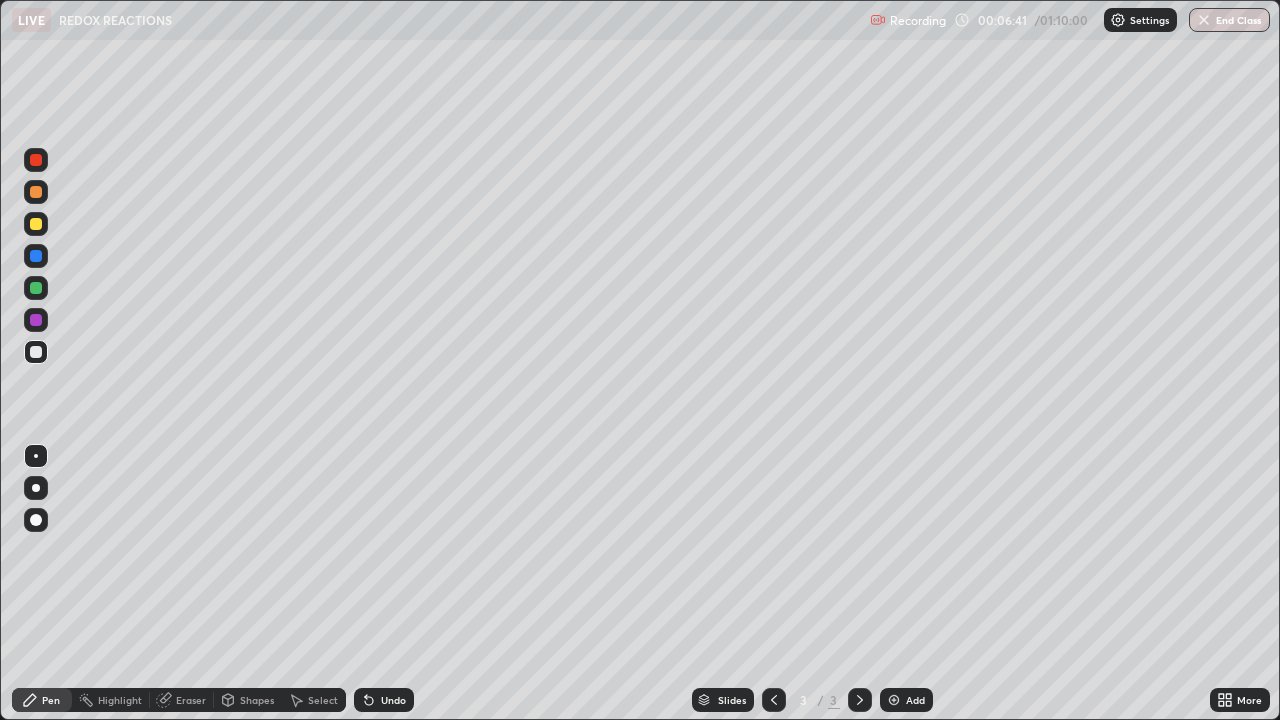 click on "Eraser" at bounding box center (182, 700) 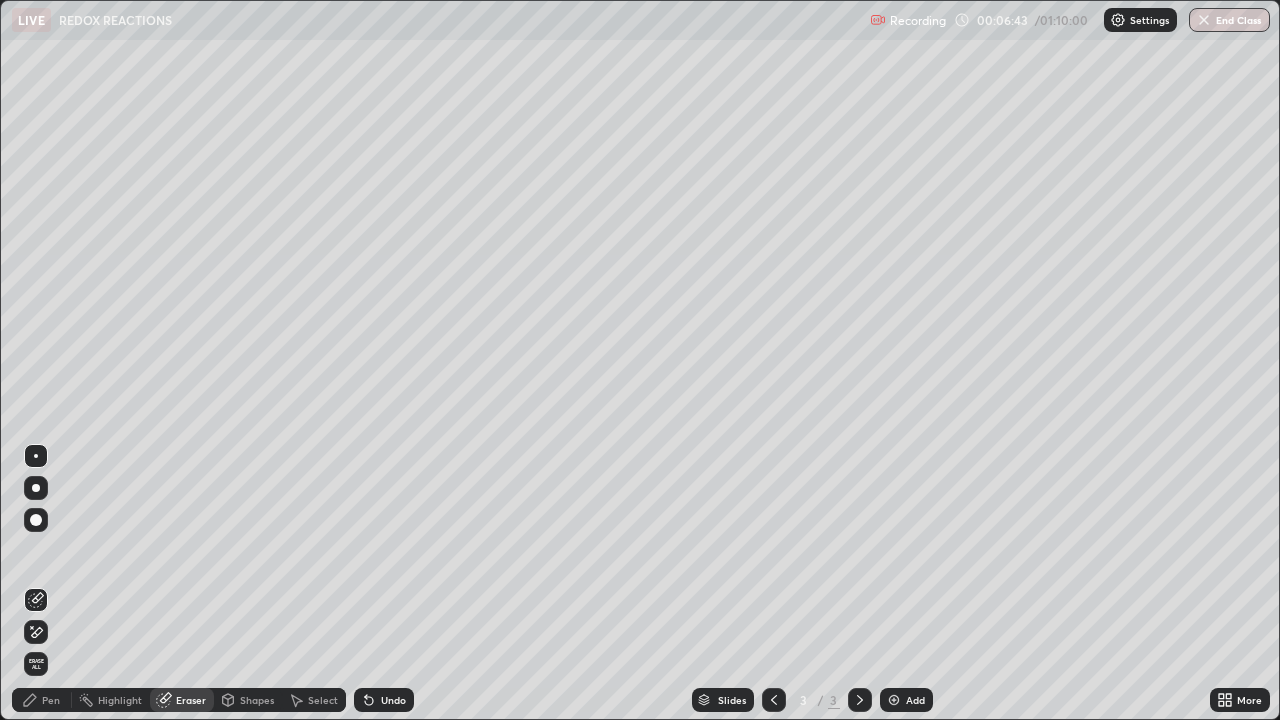 click on "Pen" at bounding box center (51, 700) 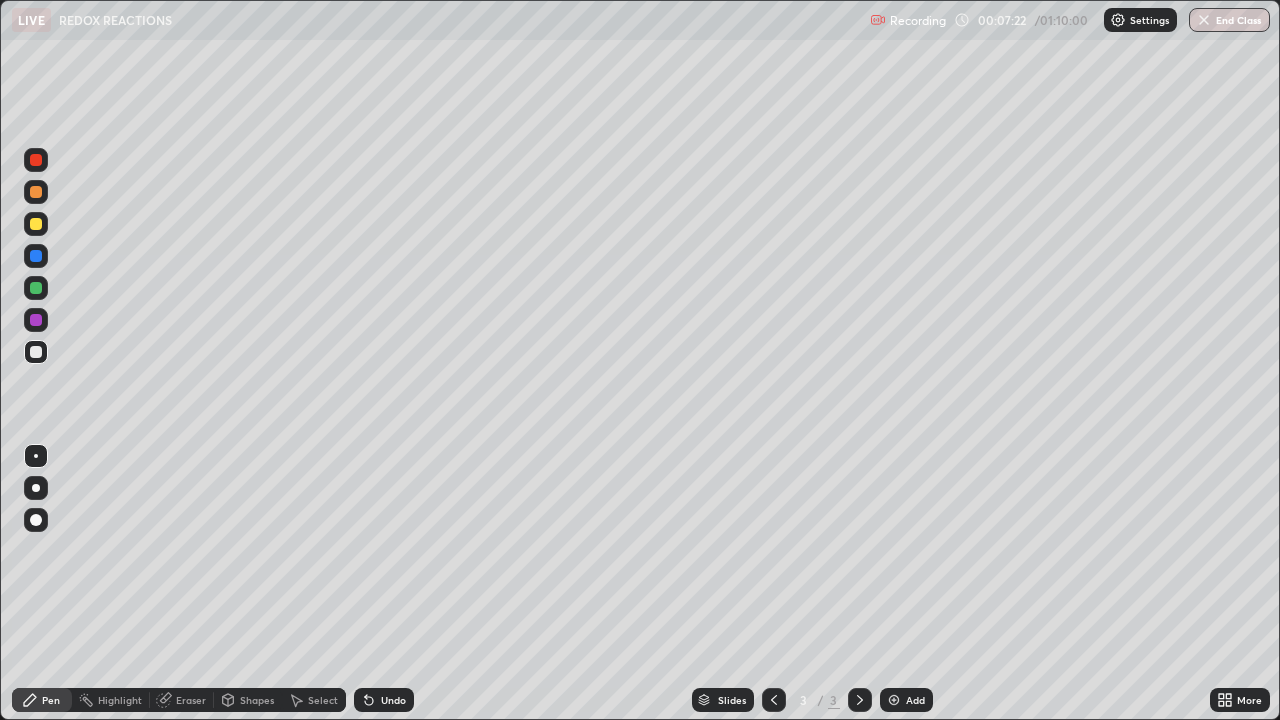 click at bounding box center [894, 700] 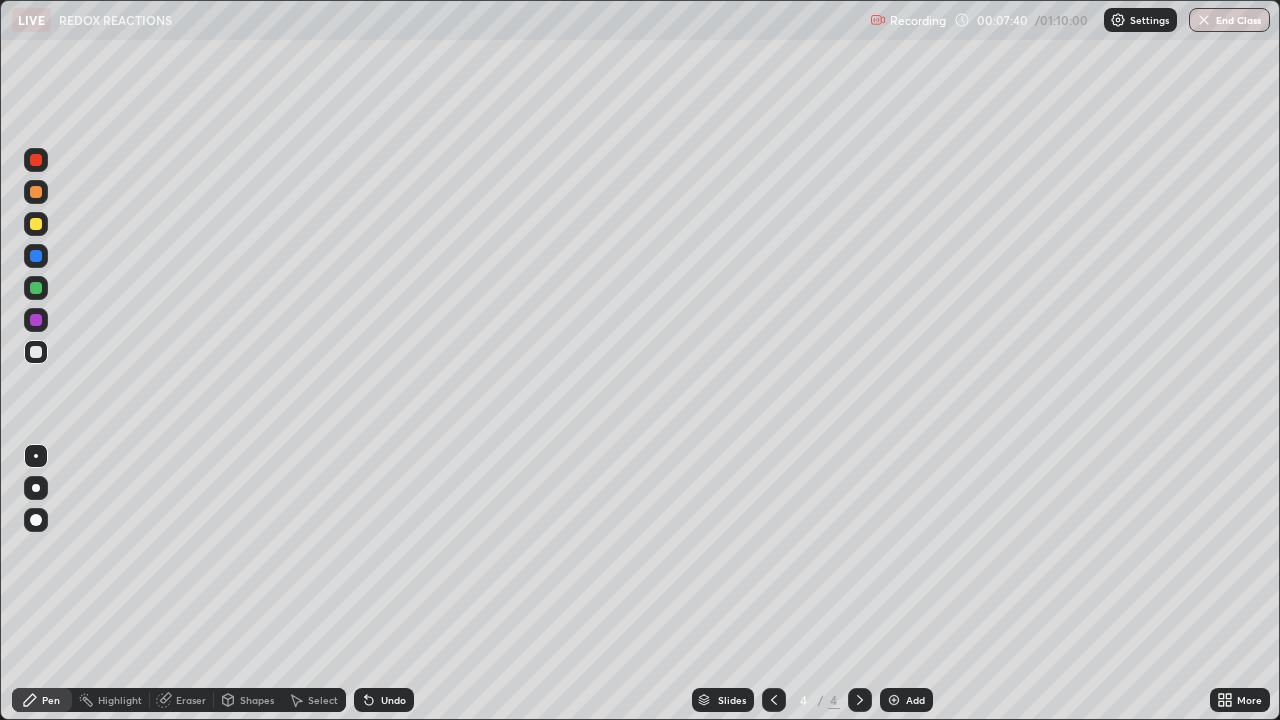 click on "Shapes" at bounding box center (257, 700) 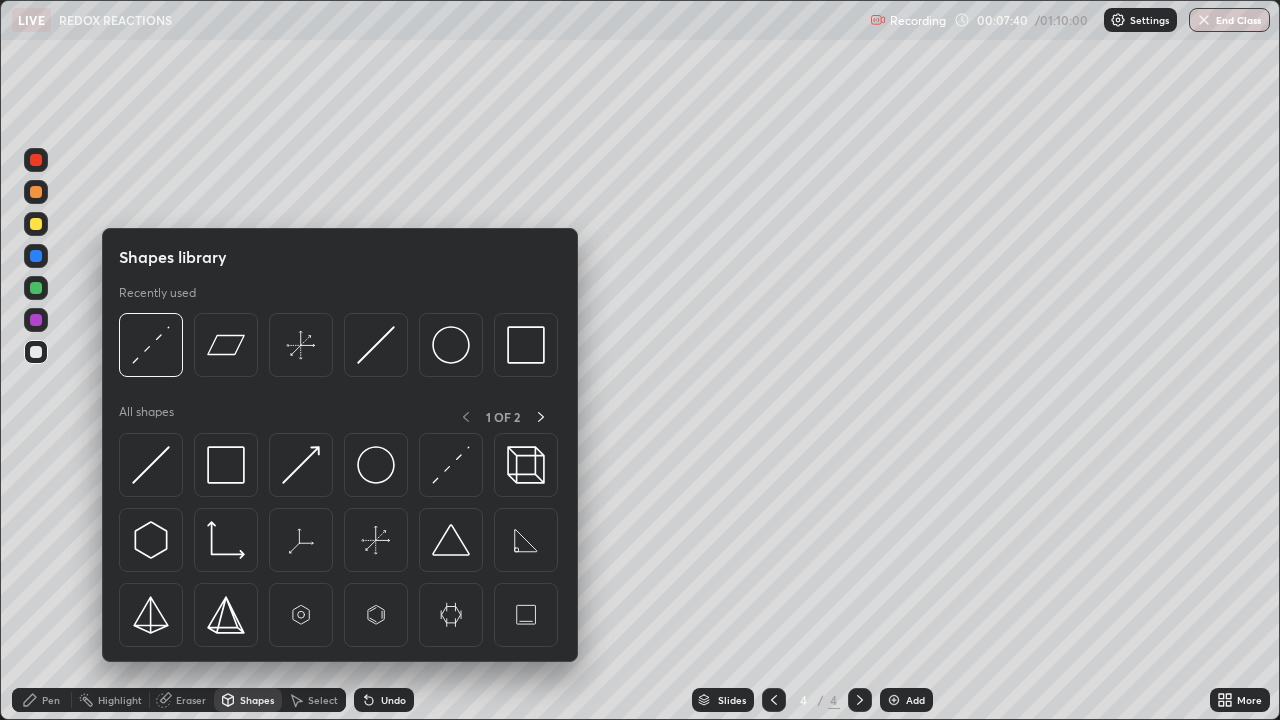 click on "Eraser" at bounding box center (191, 700) 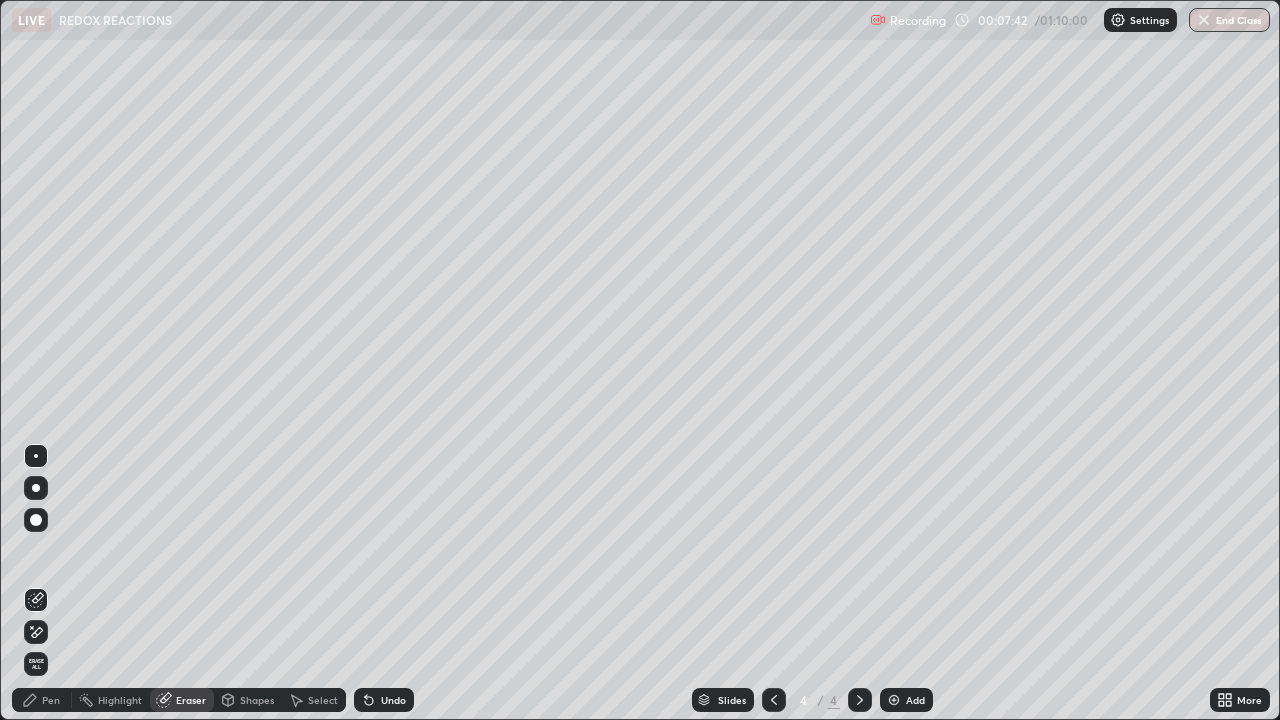 click on "Pen" at bounding box center [42, 700] 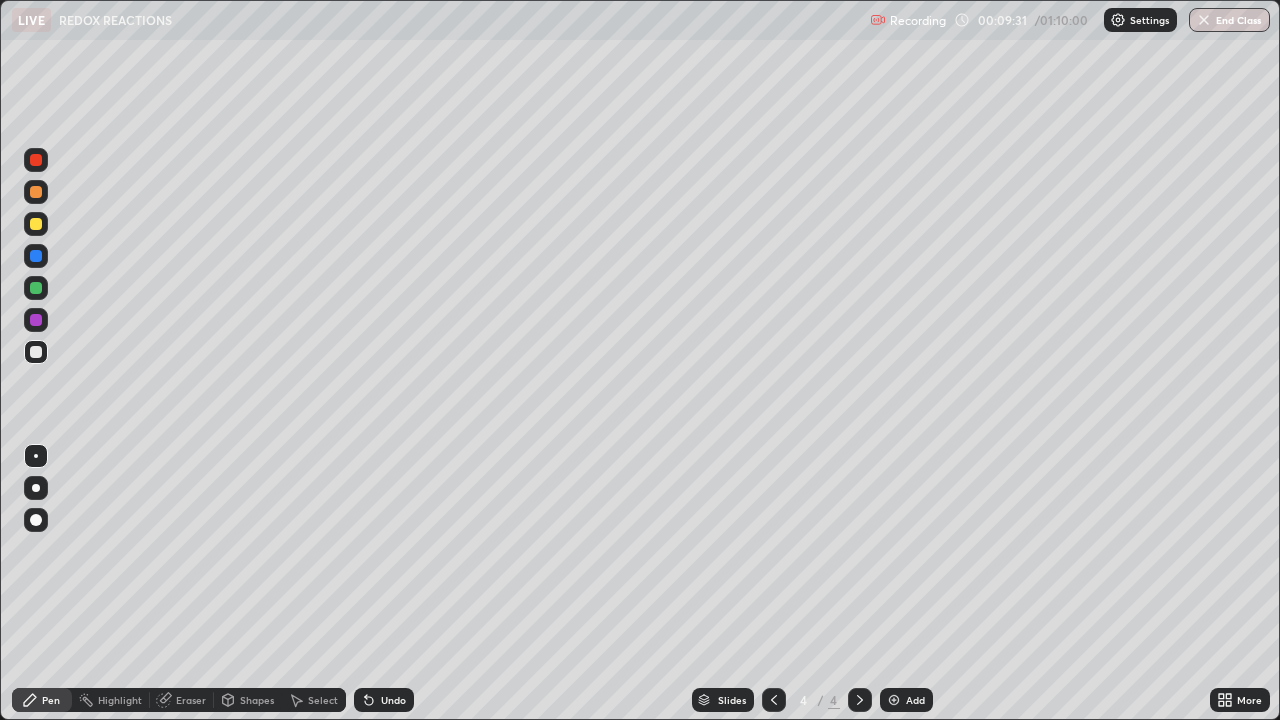 click on "Shapes" at bounding box center (257, 700) 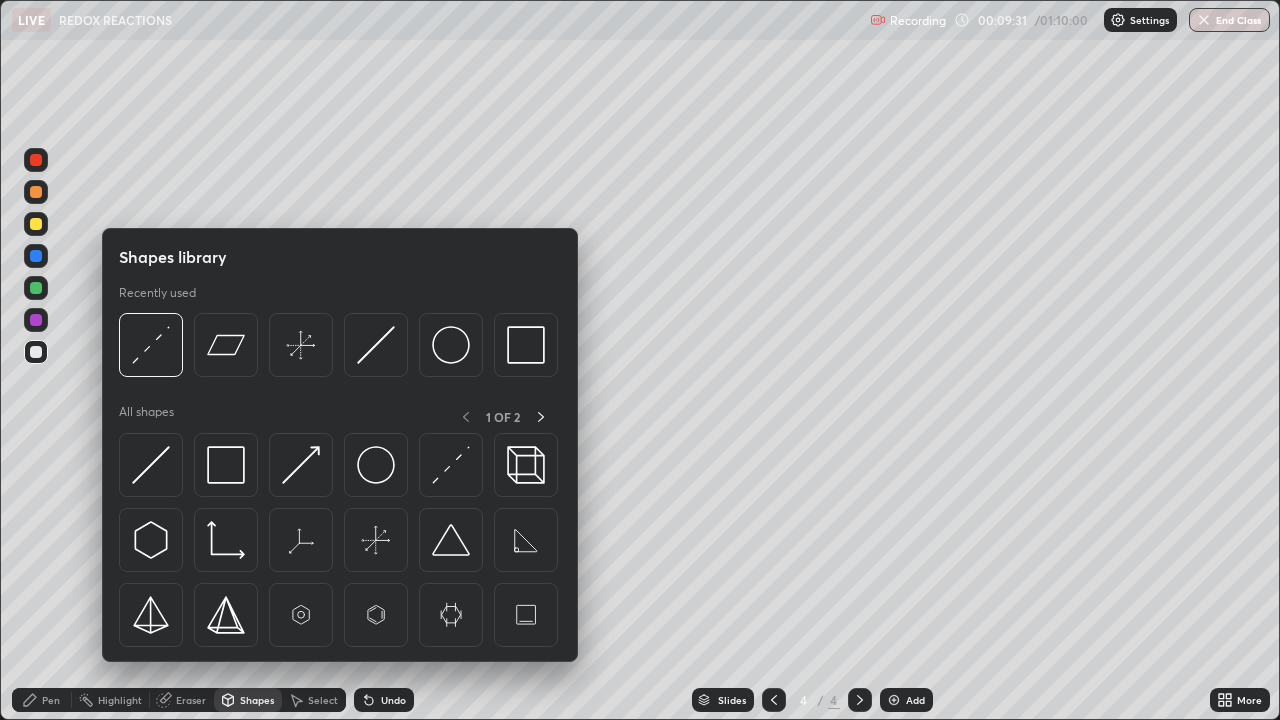 click on "Eraser" at bounding box center [191, 700] 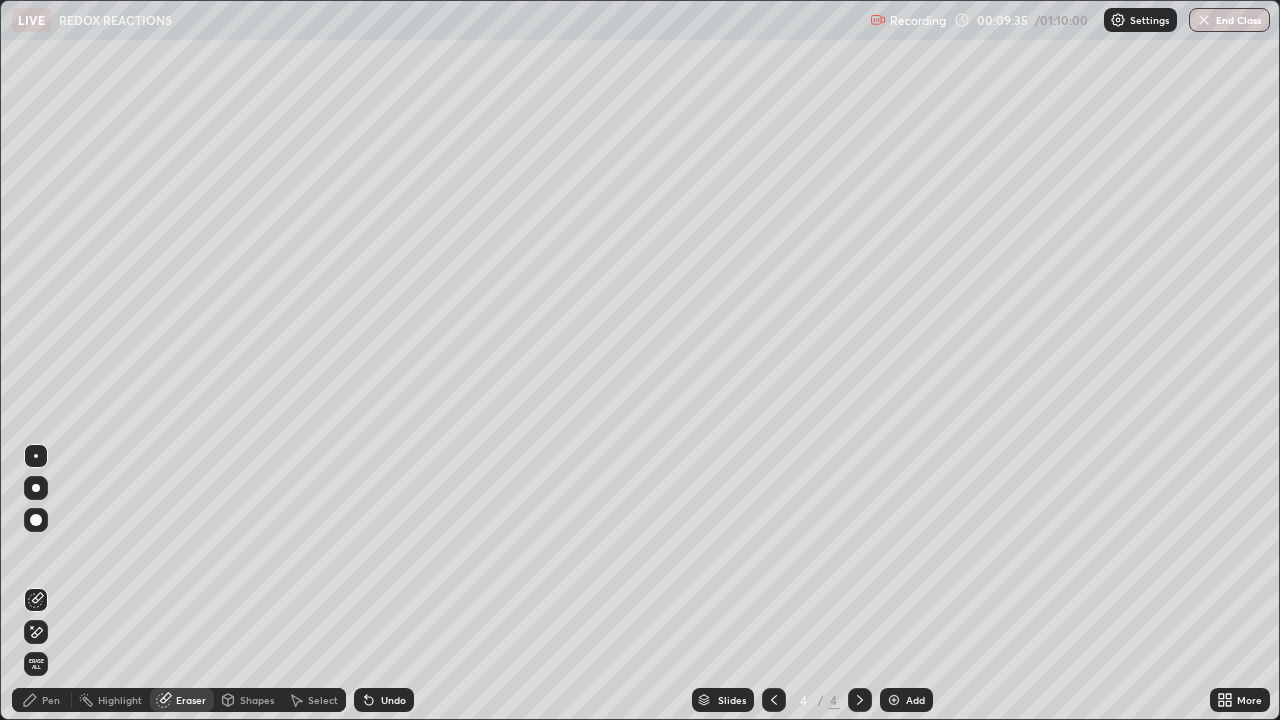 click on "Pen" at bounding box center [51, 700] 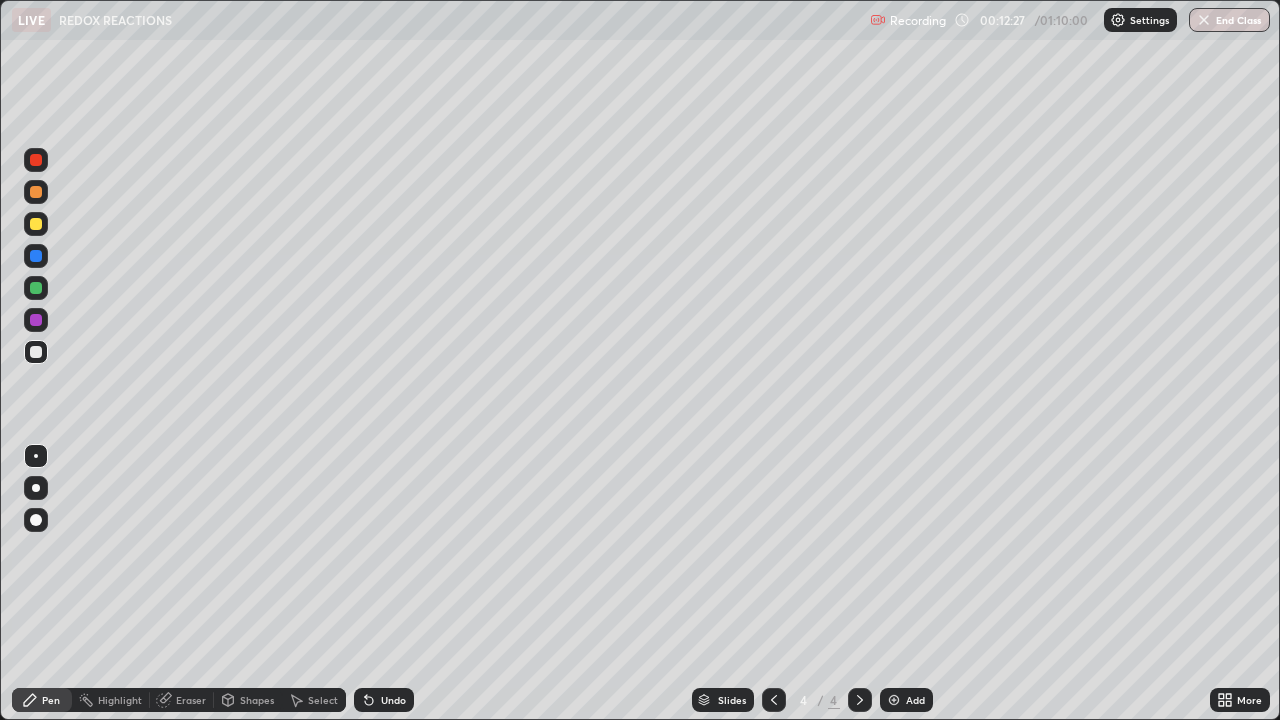 click 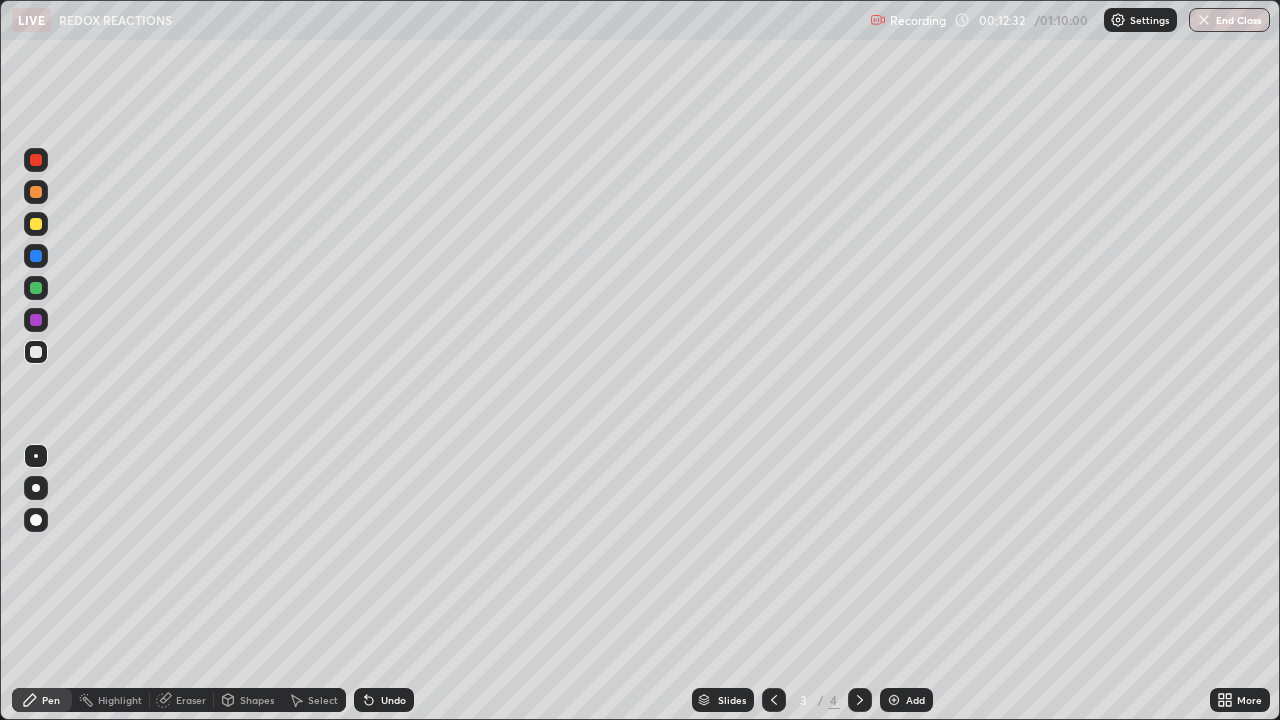 click 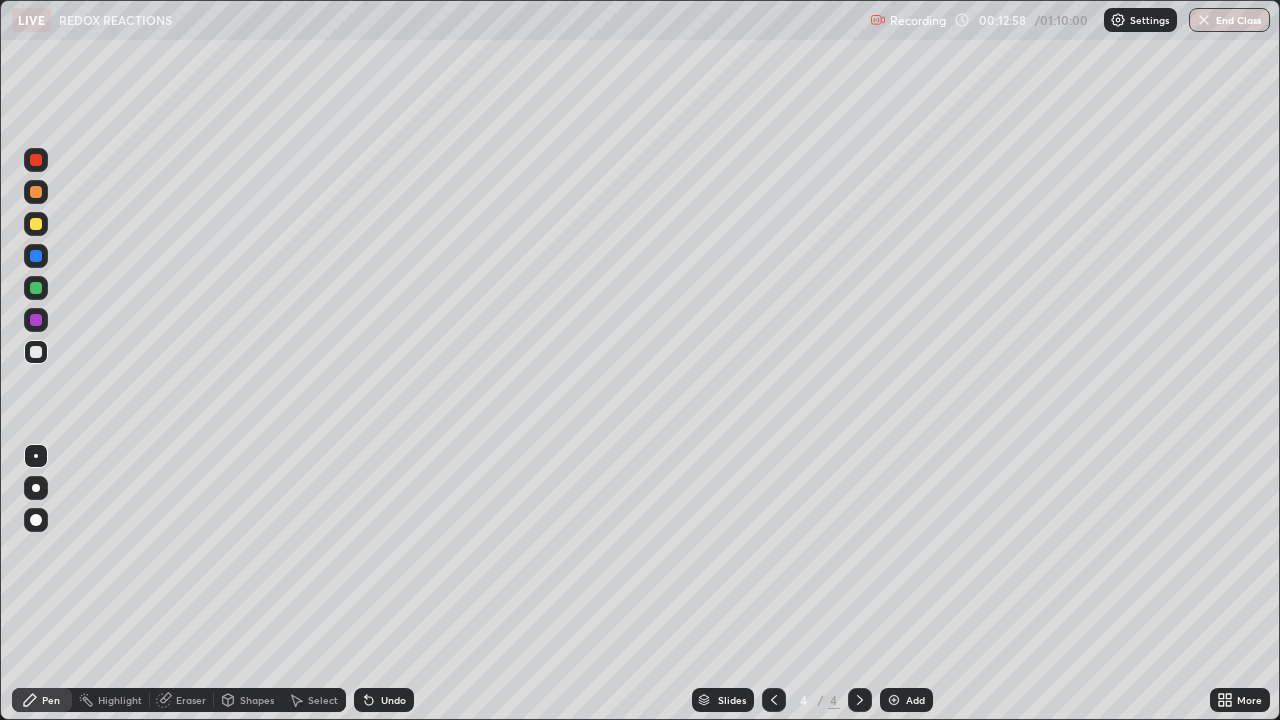 click 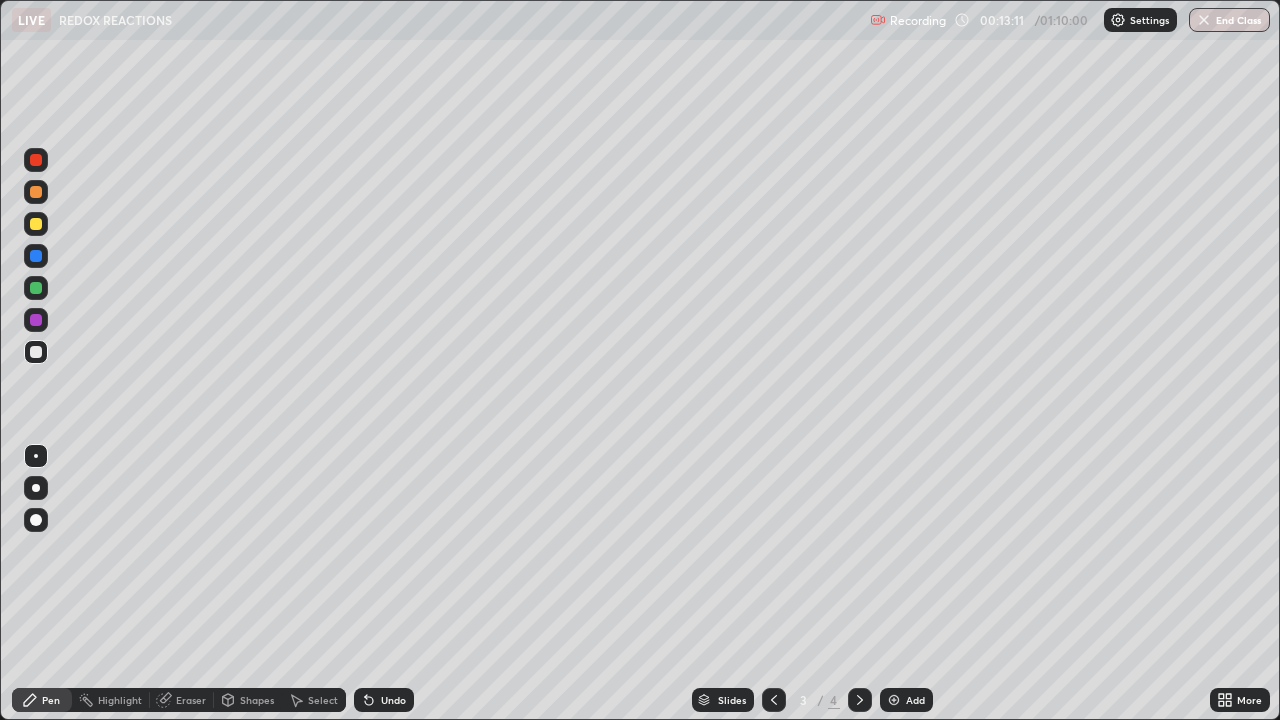 click 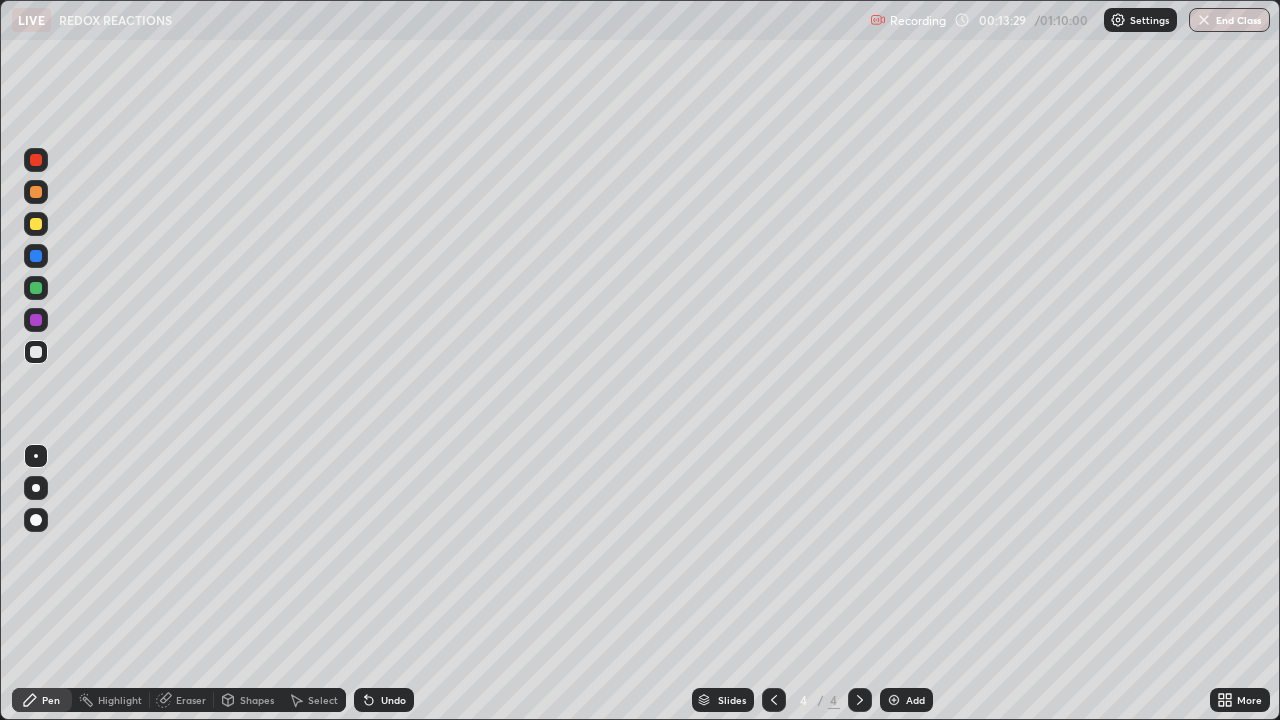 click on "Eraser" at bounding box center (191, 700) 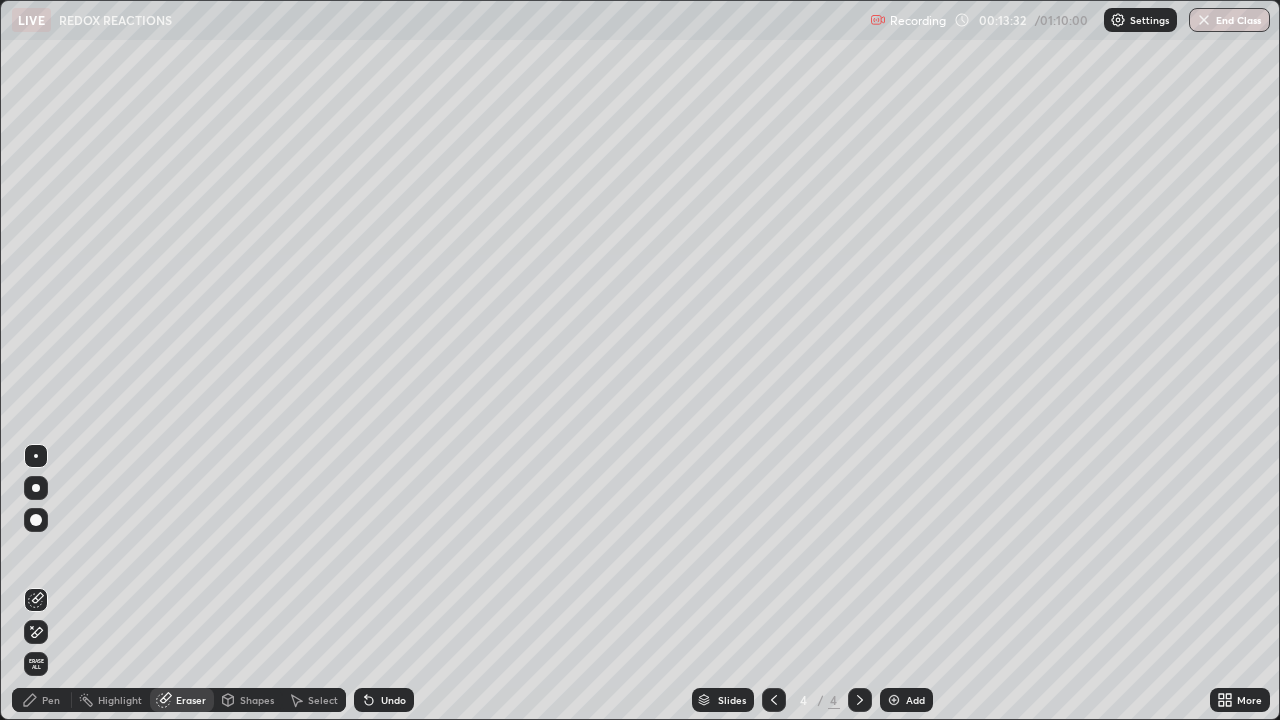 click on "Pen" at bounding box center [51, 700] 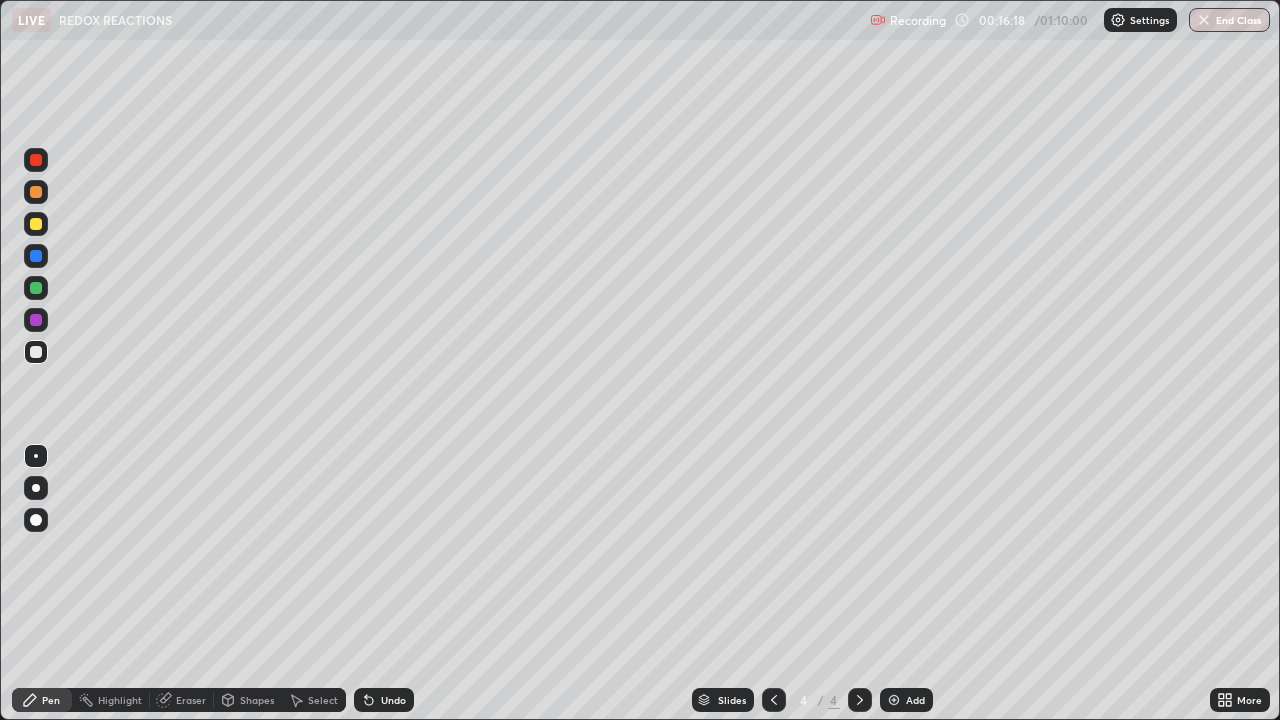 click at bounding box center (894, 700) 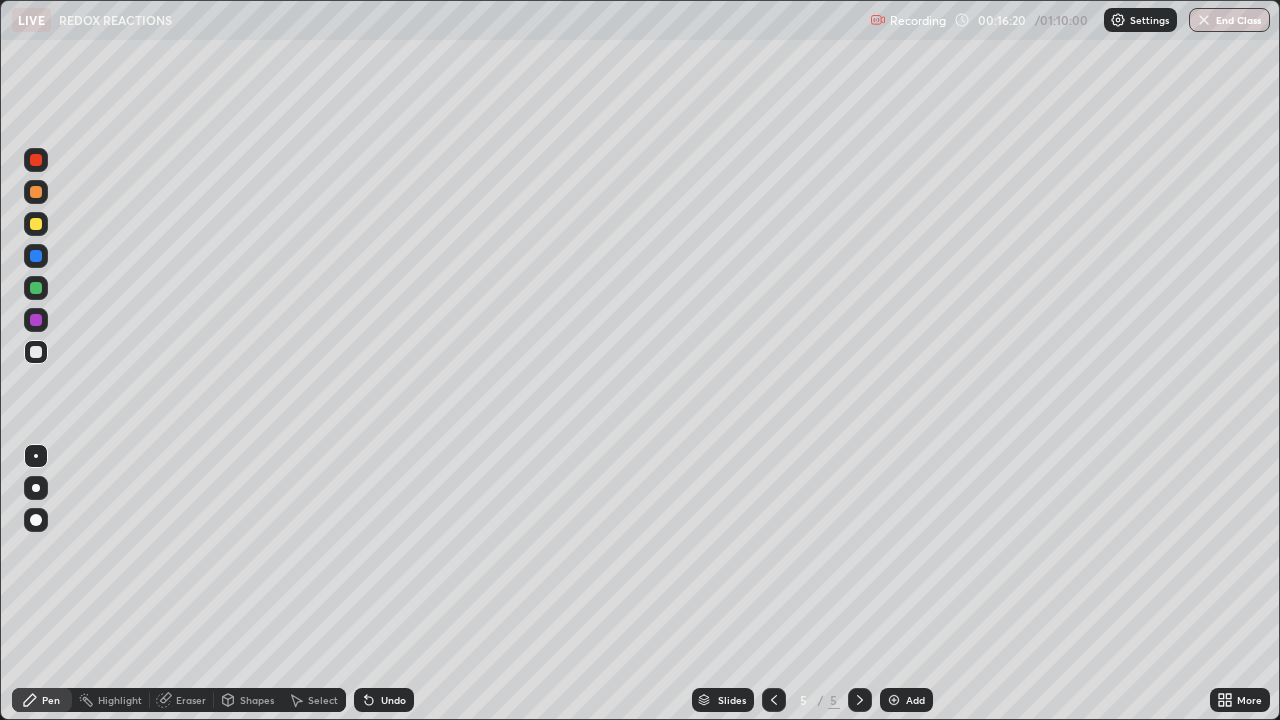 click at bounding box center [36, 192] 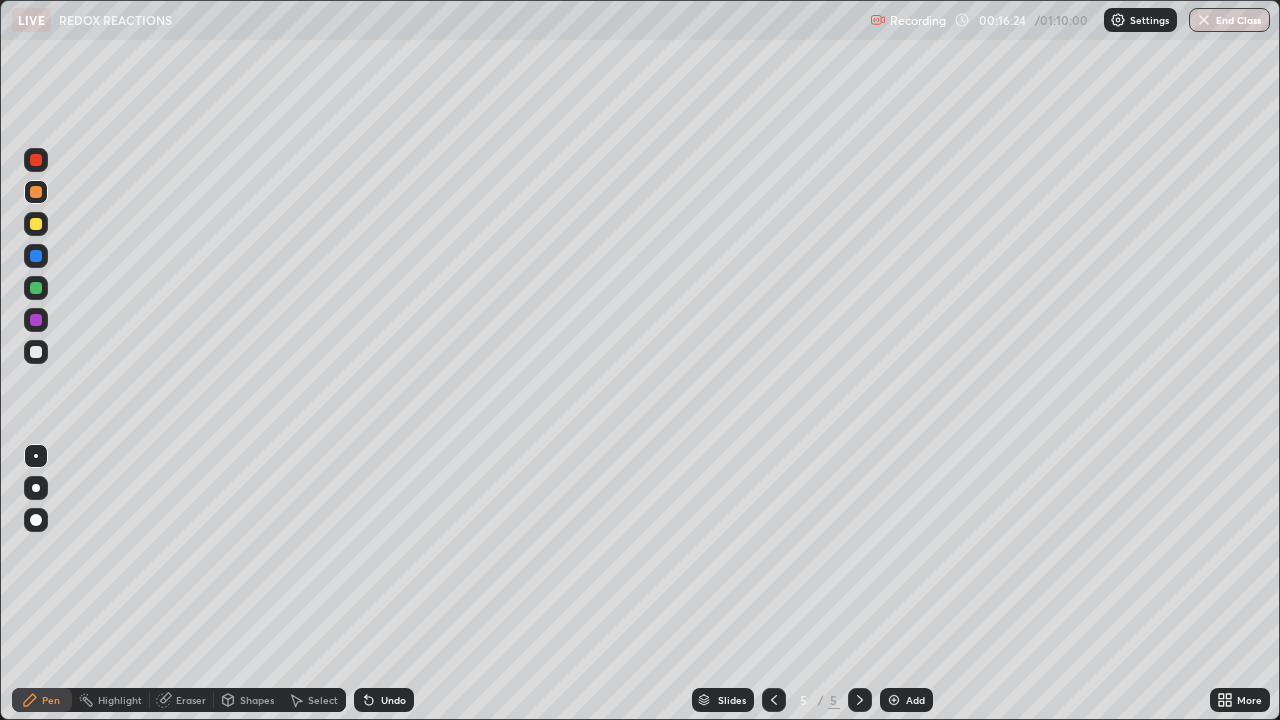 click 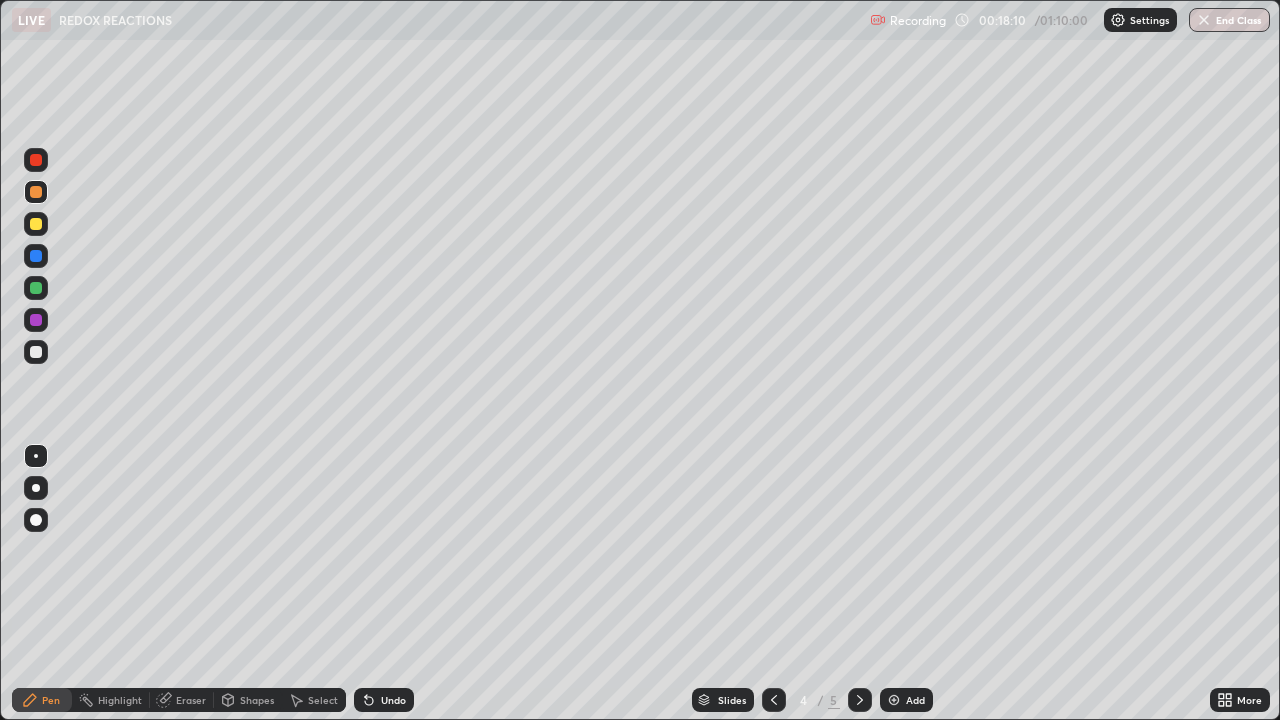 click 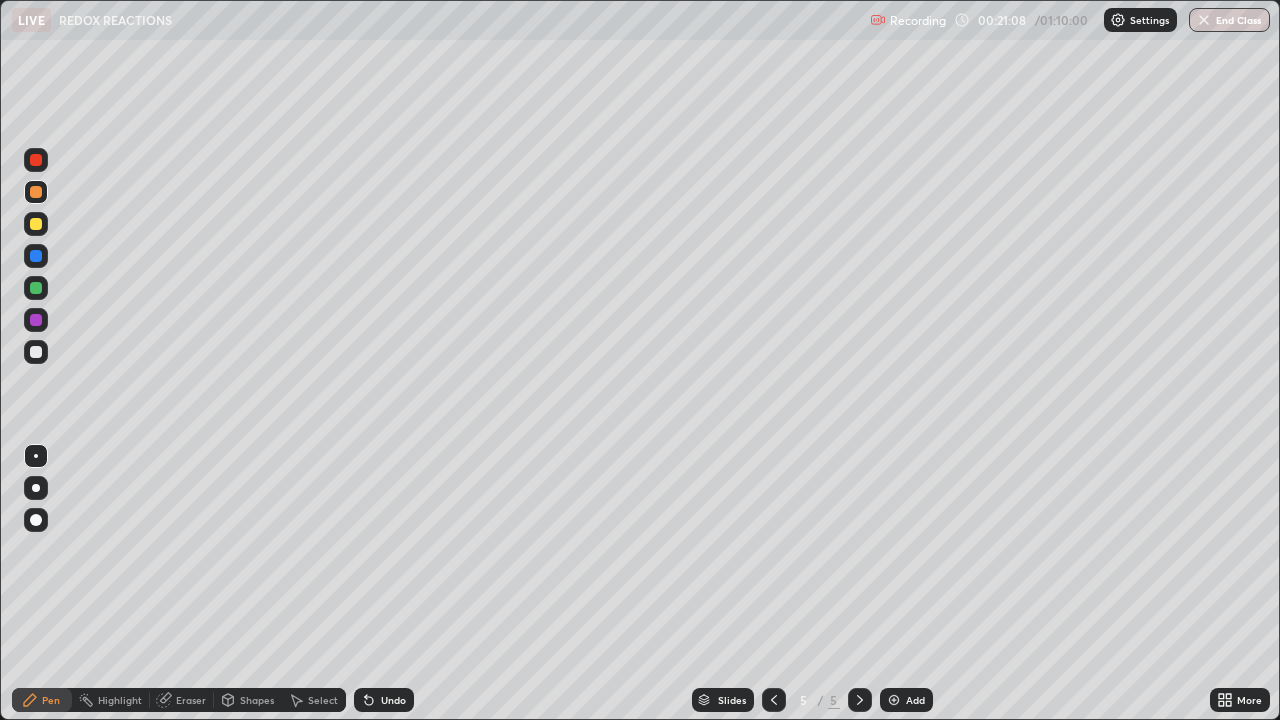 click 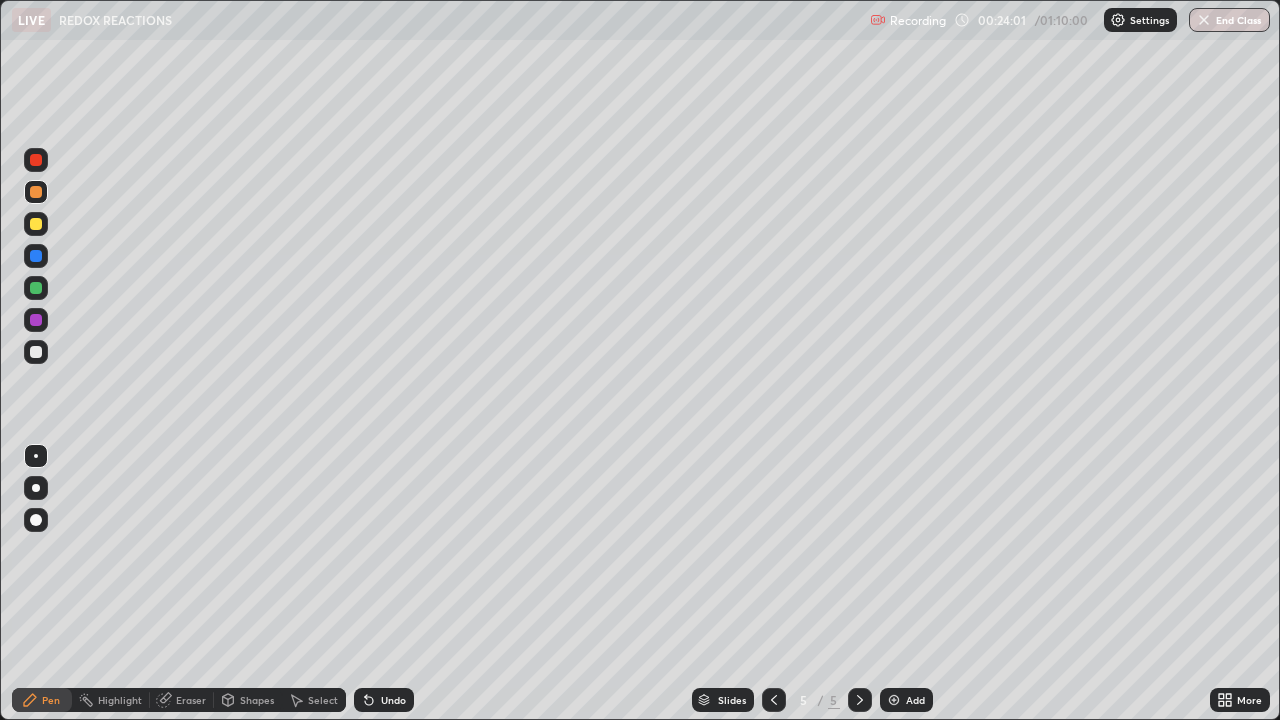 click on "Undo" at bounding box center (384, 700) 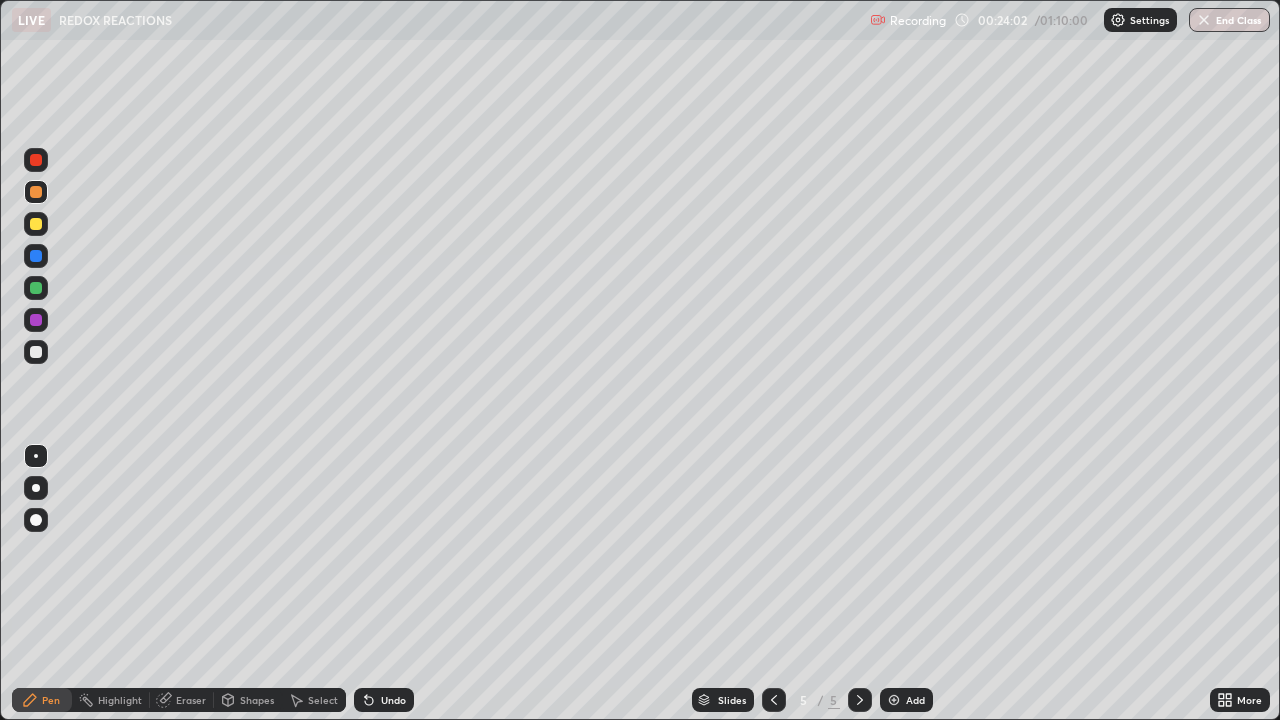 click 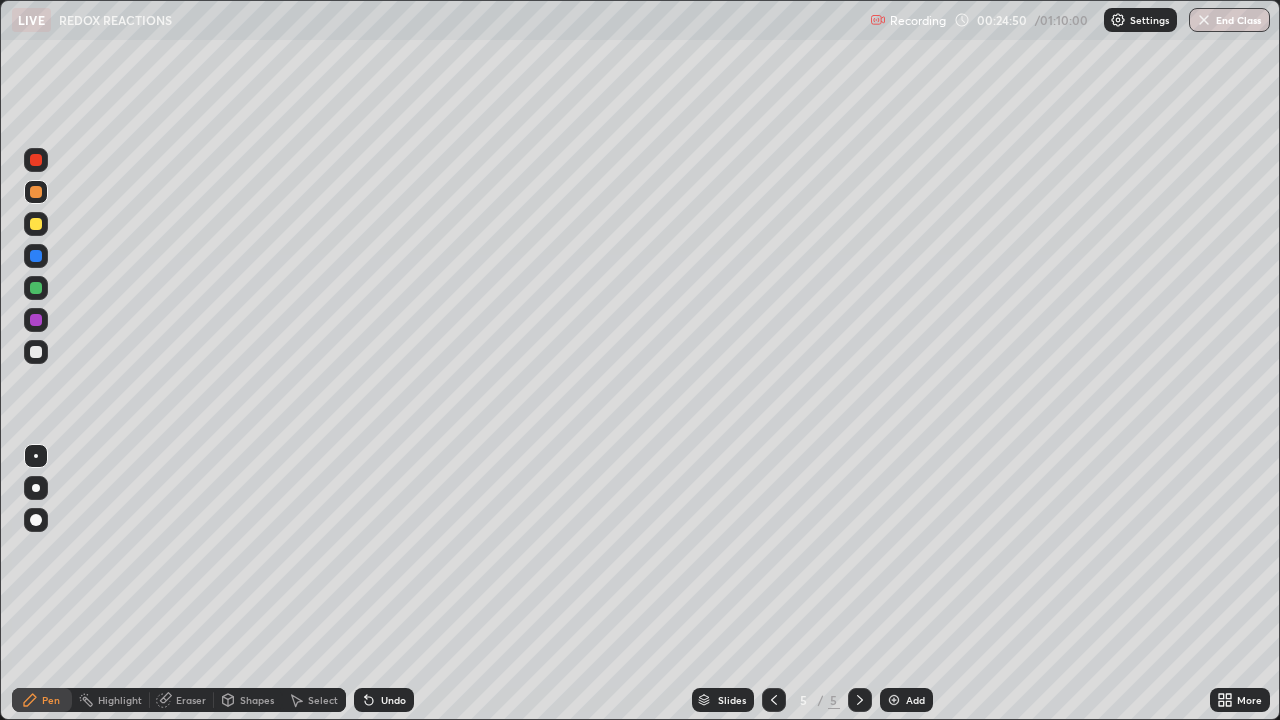 click at bounding box center (36, 352) 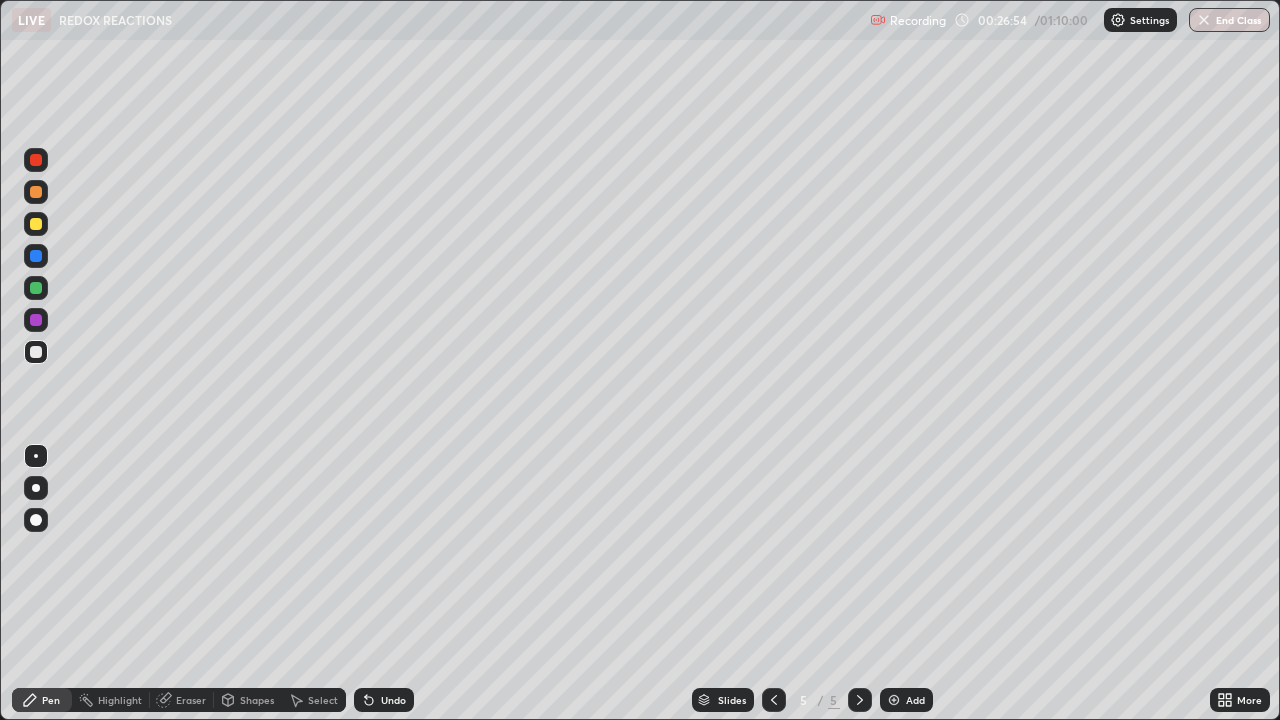 click on "Add" at bounding box center (906, 700) 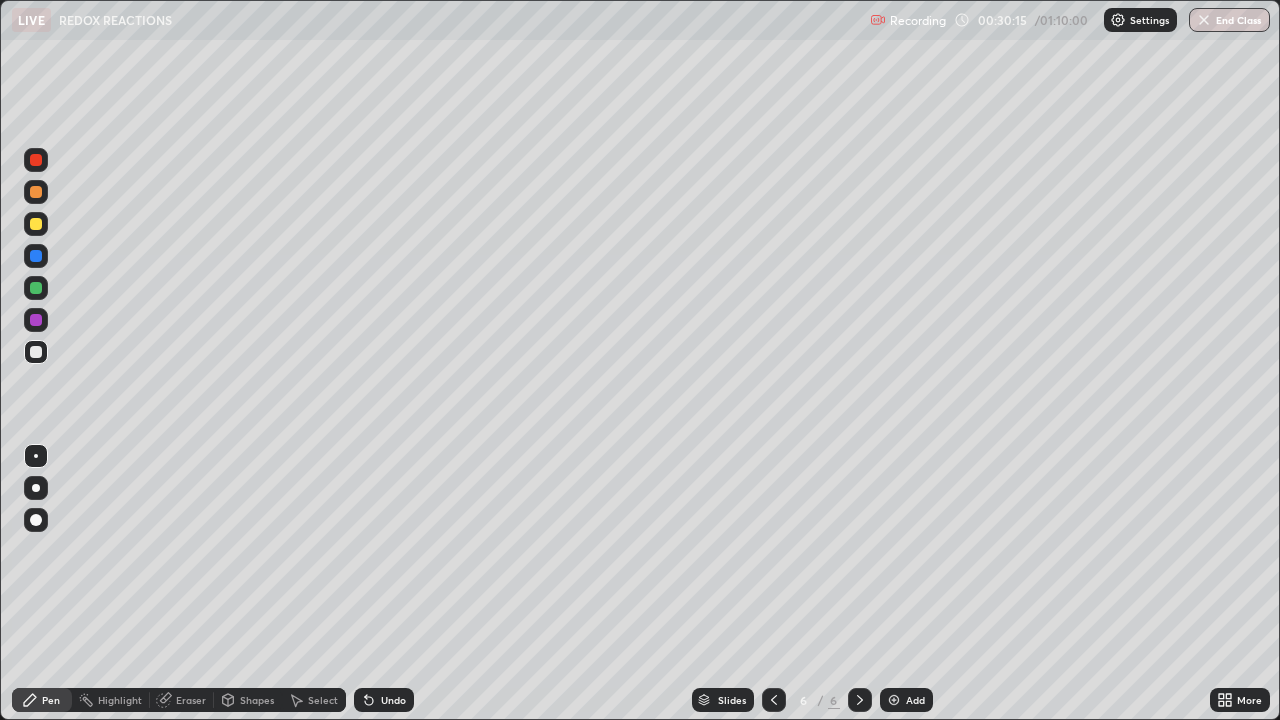 click at bounding box center [36, 288] 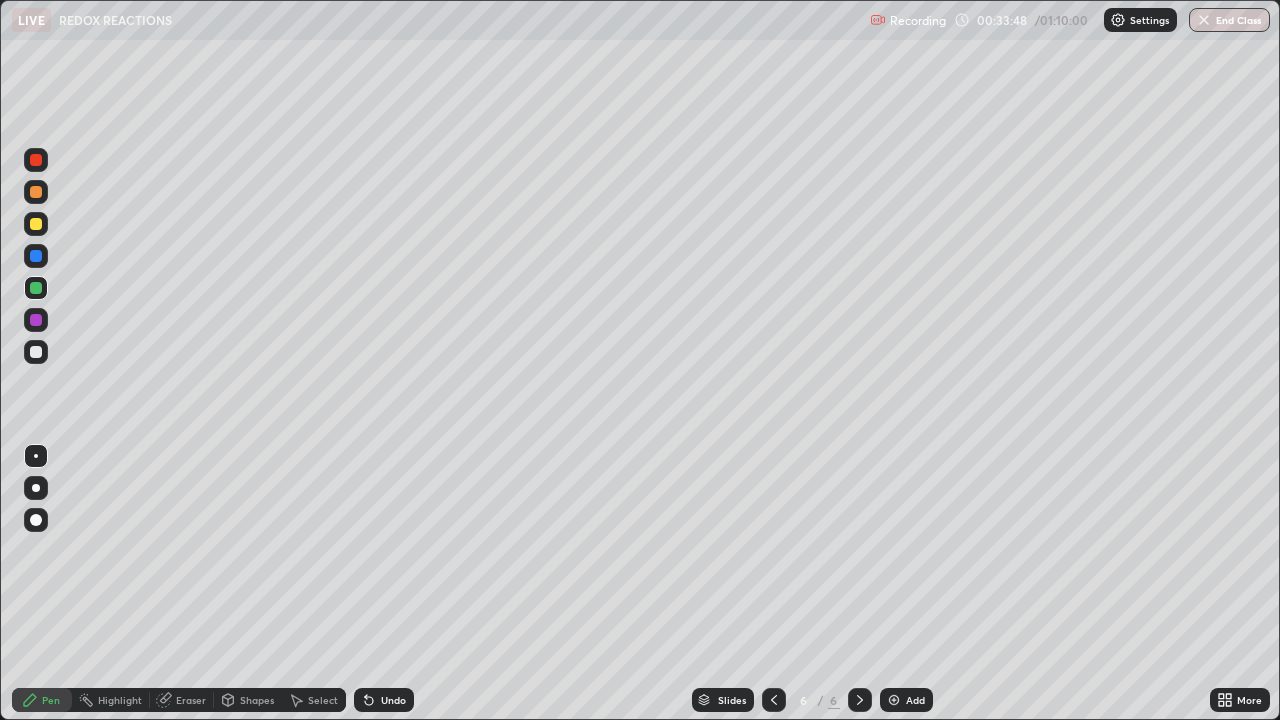 click at bounding box center [894, 700] 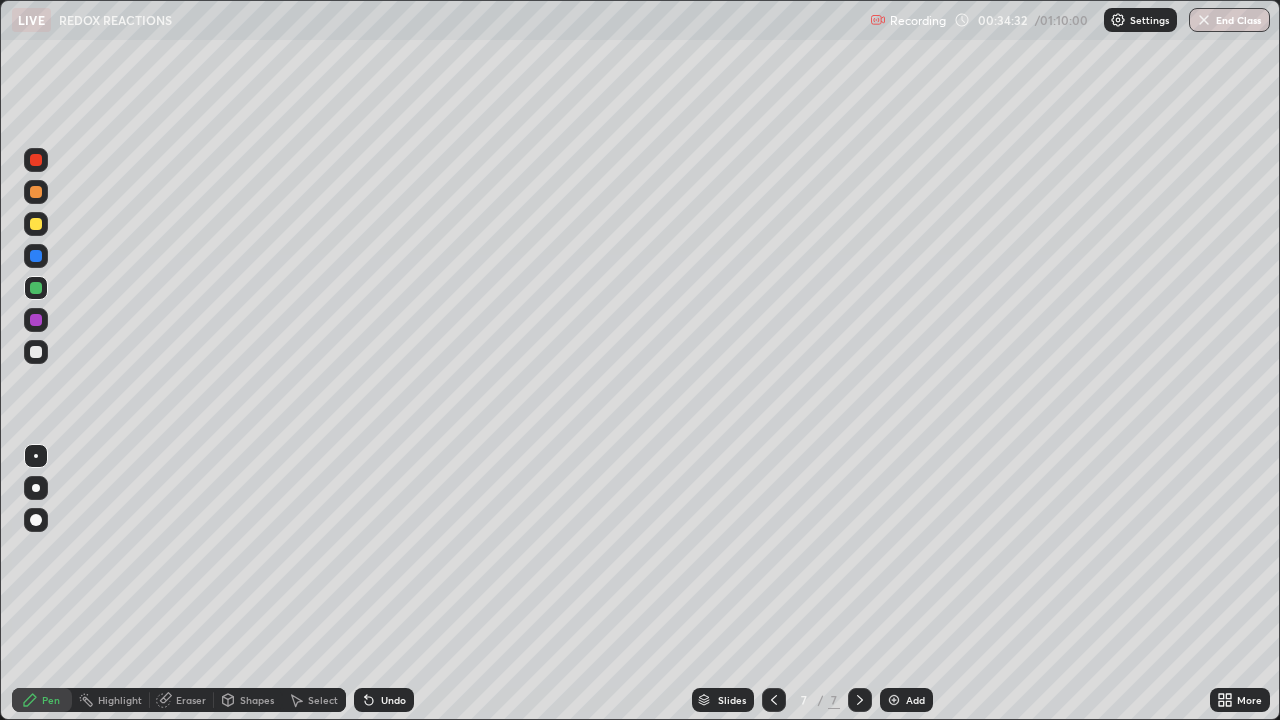click on "Eraser" at bounding box center [191, 700] 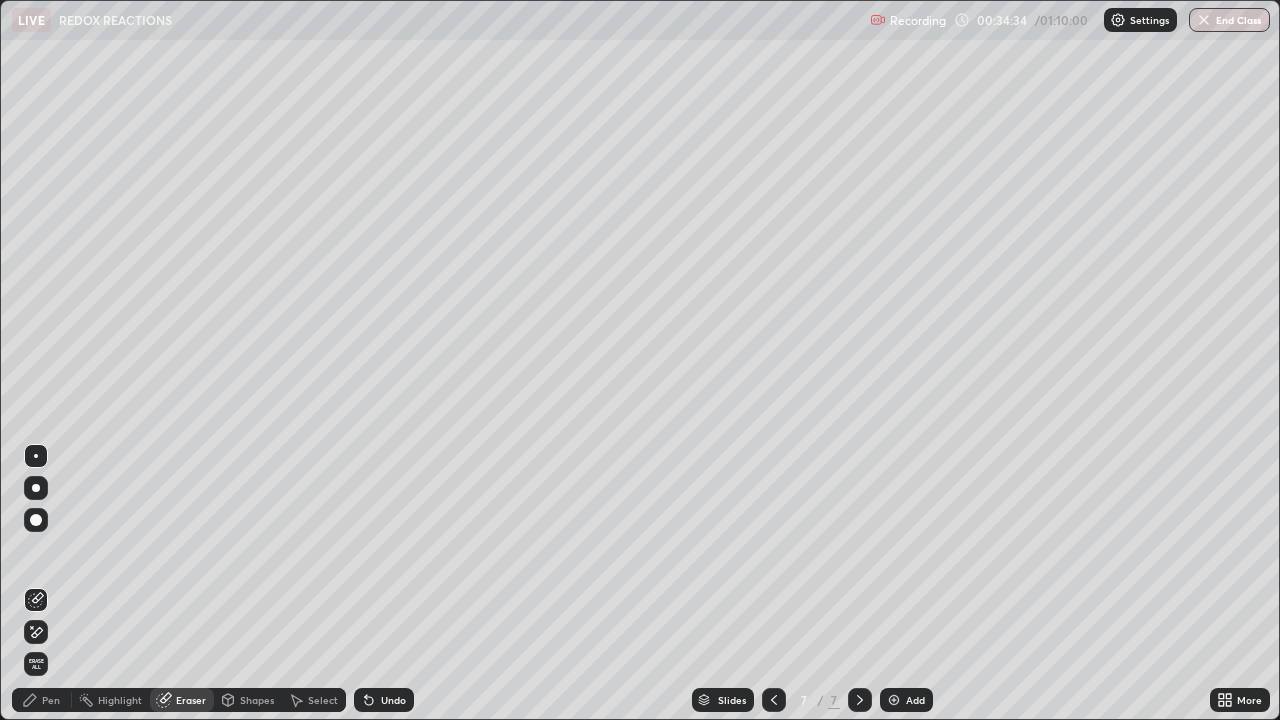 click on "Pen" at bounding box center [42, 700] 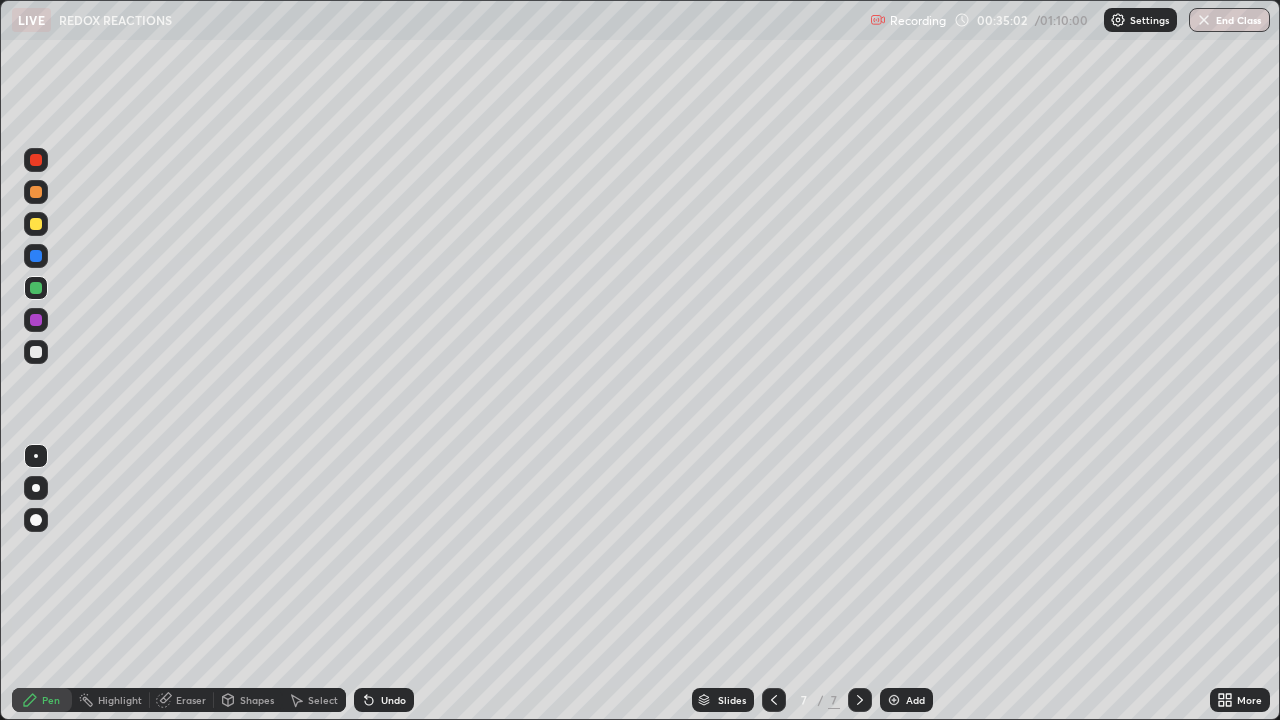 click at bounding box center (36, 520) 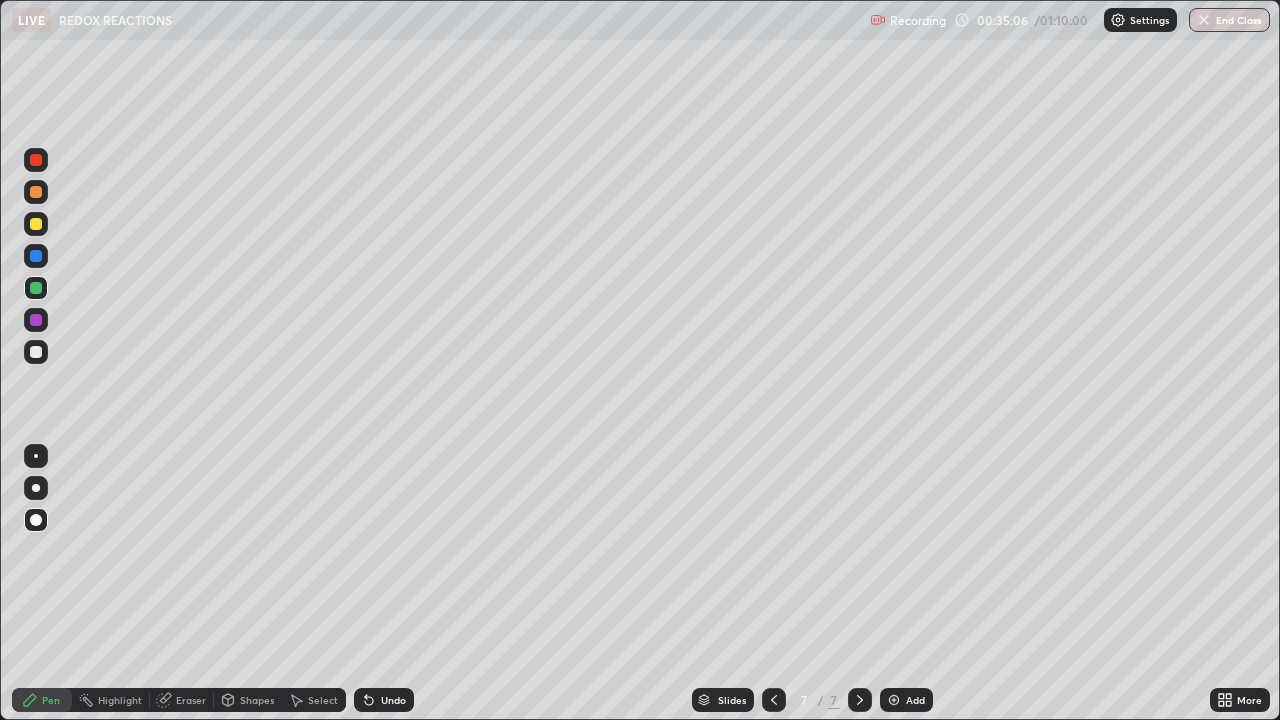 click at bounding box center [36, 352] 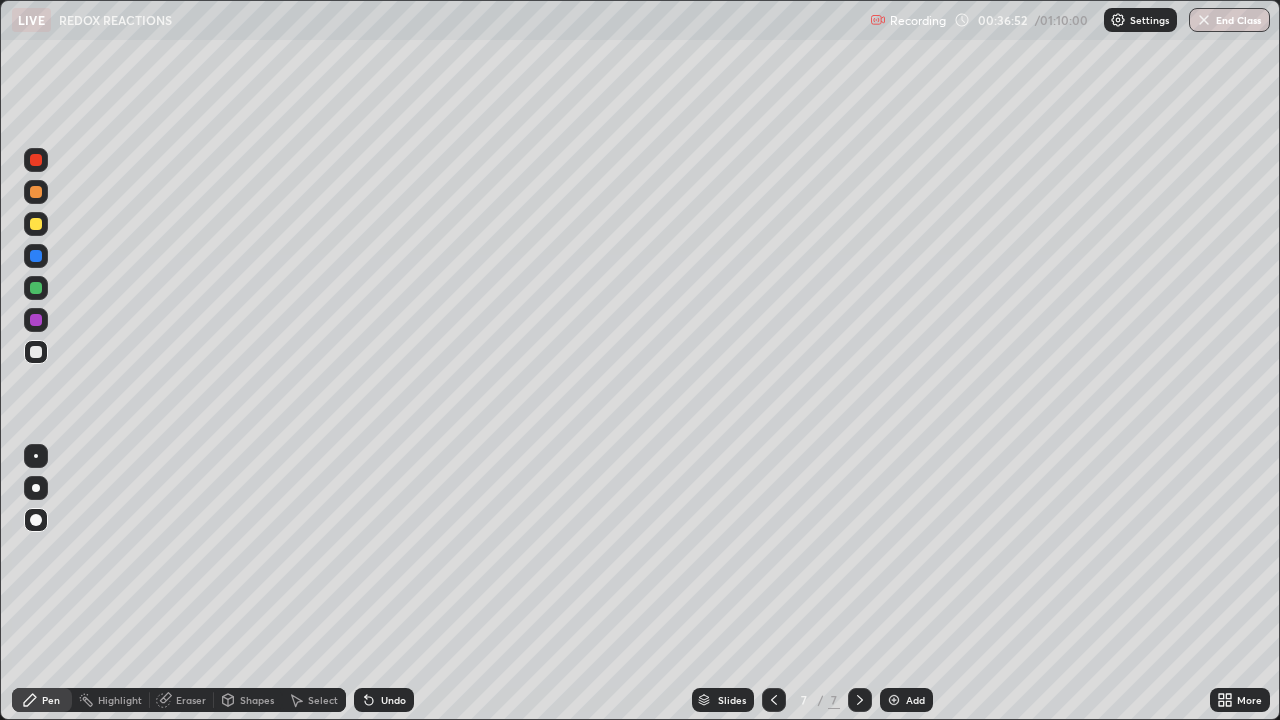 click on "Pen" at bounding box center (42, 700) 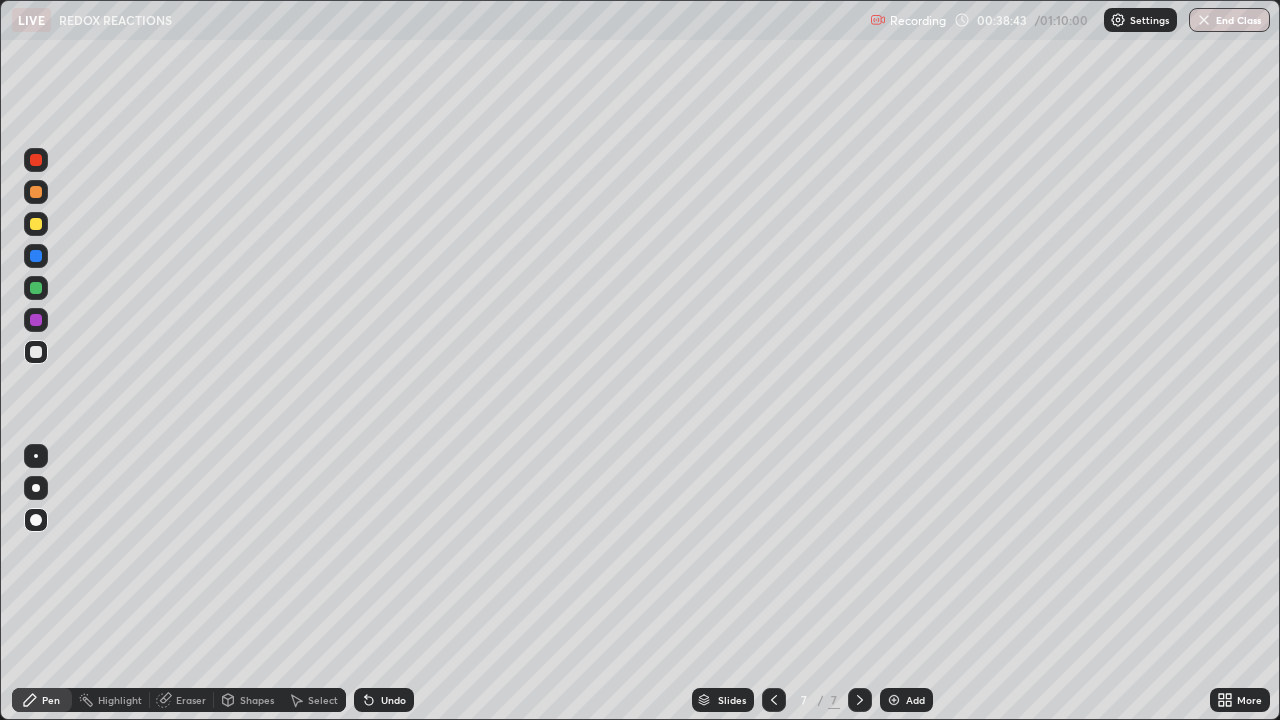 click at bounding box center [36, 456] 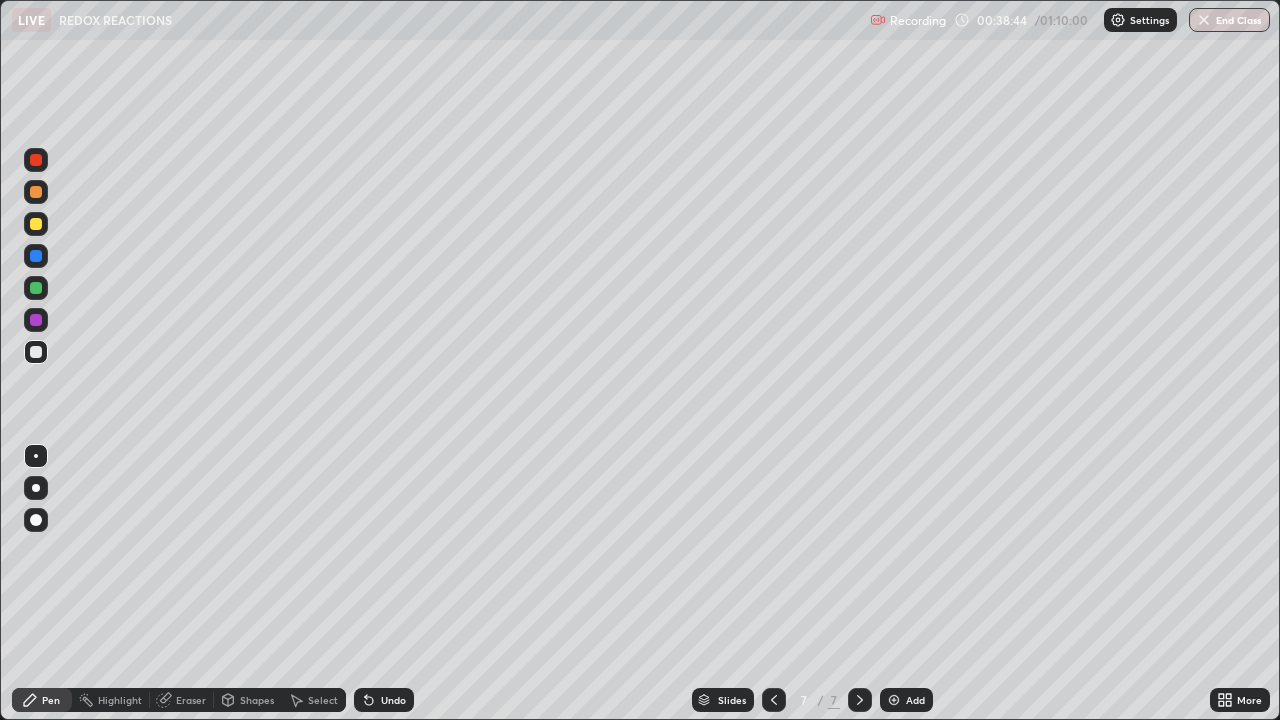 click at bounding box center [36, 488] 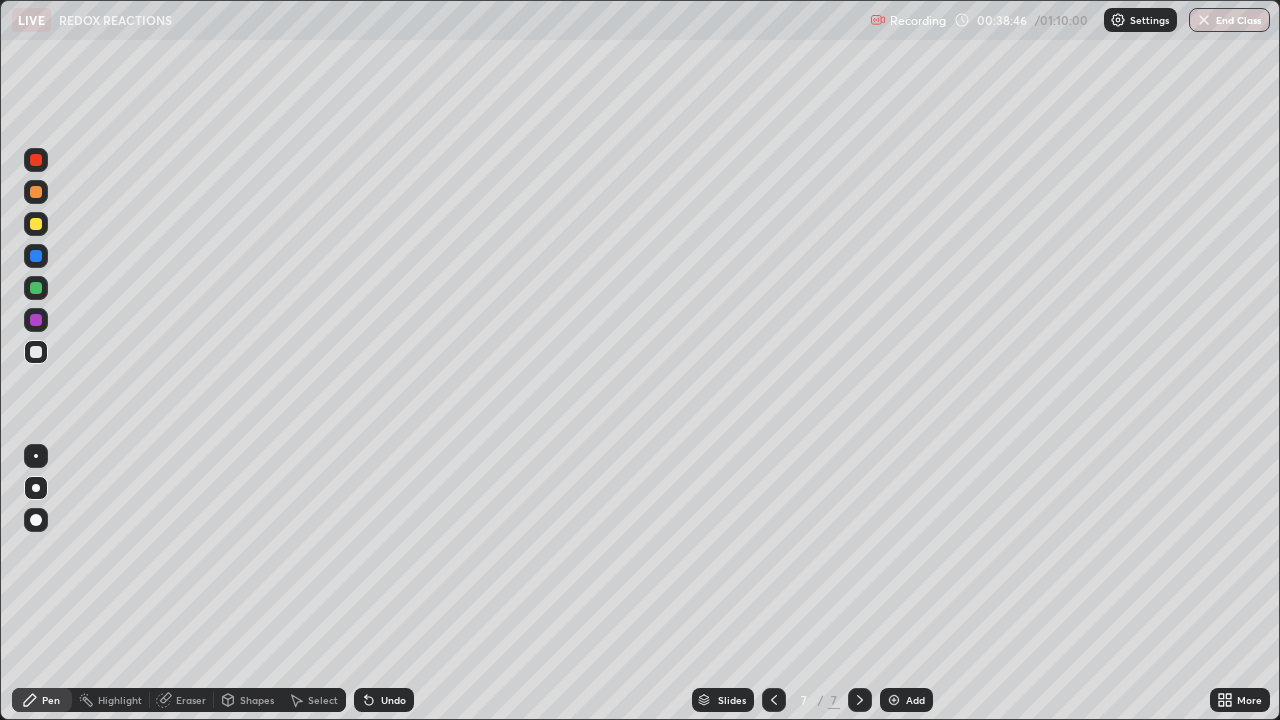 click at bounding box center [36, 224] 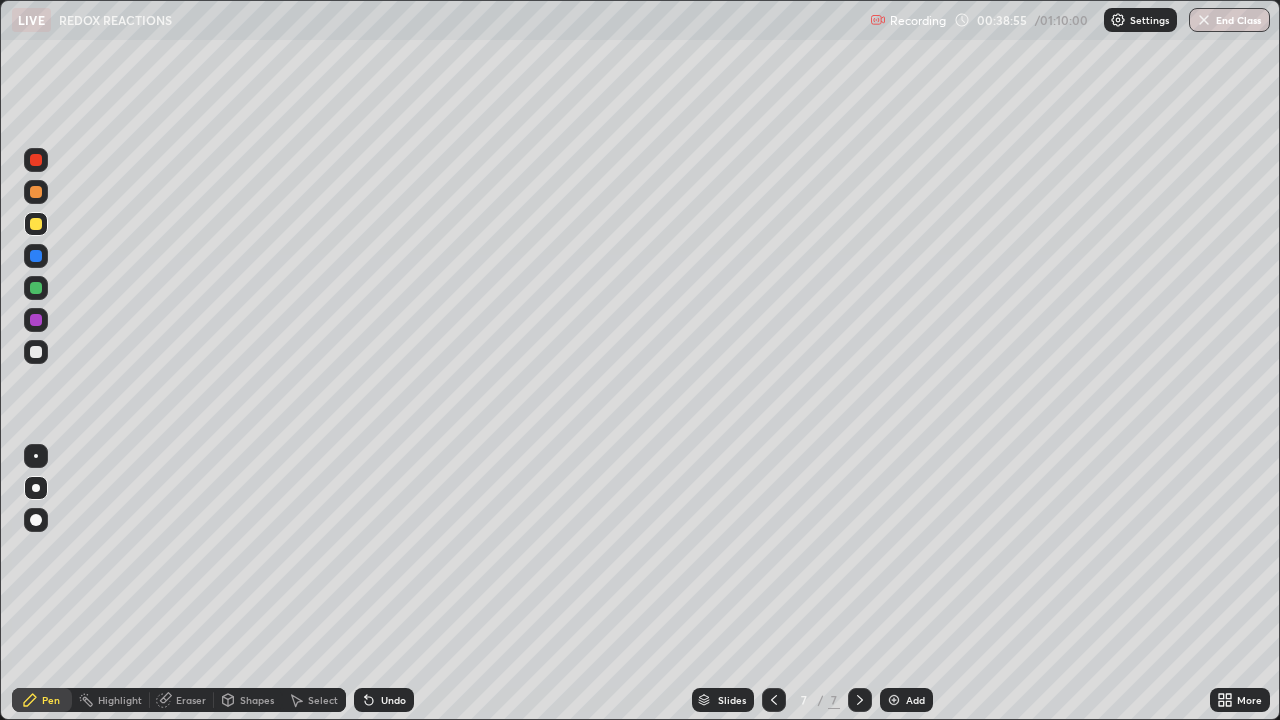 click on "Add" at bounding box center (915, 700) 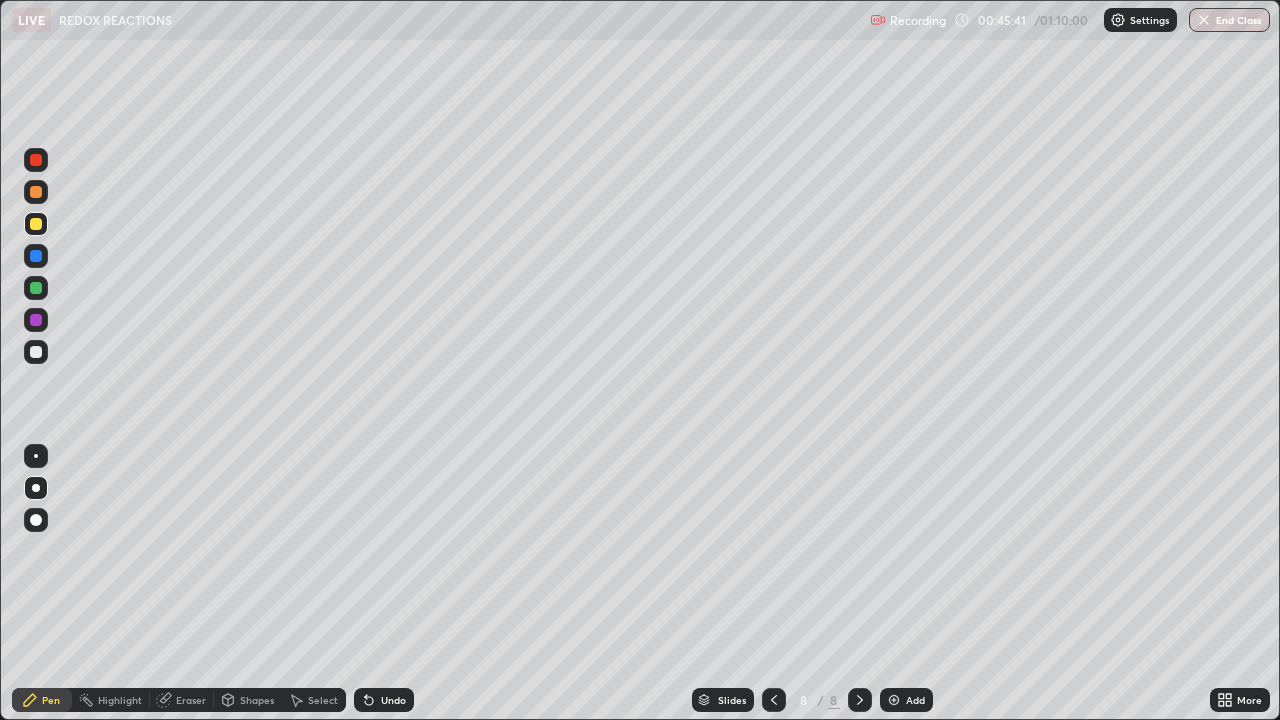 click at bounding box center [894, 700] 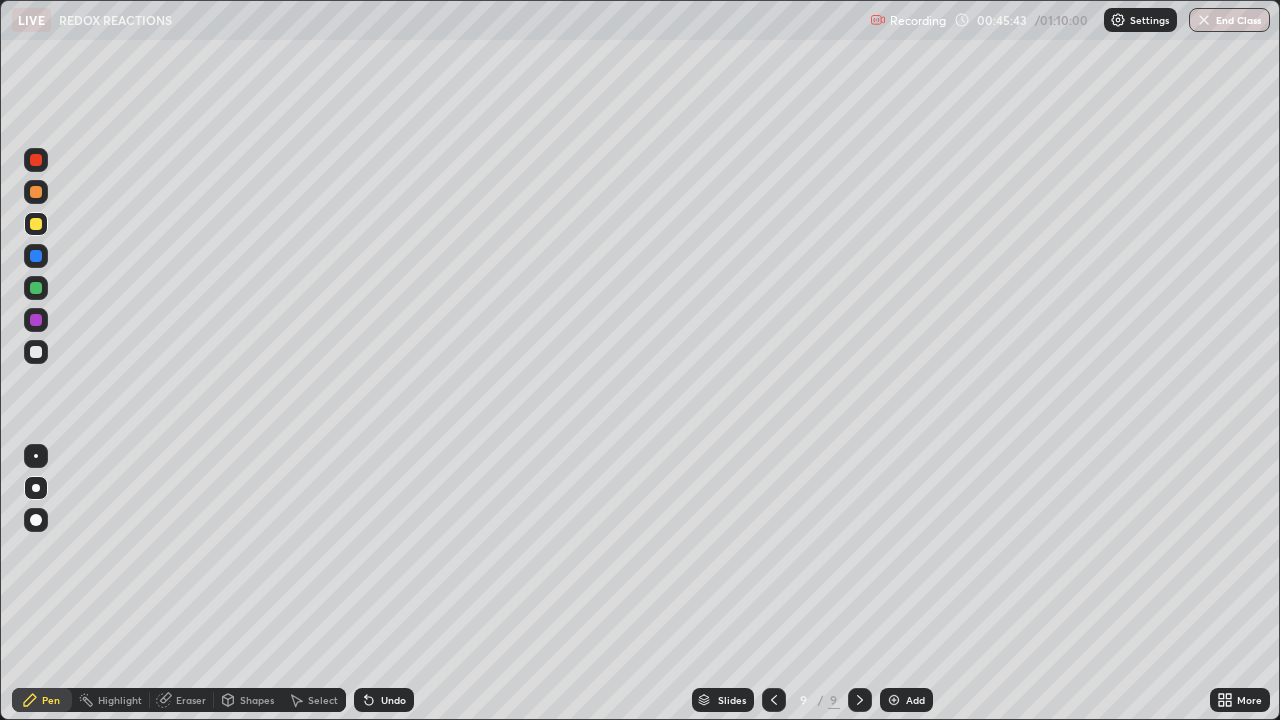 click at bounding box center (36, 192) 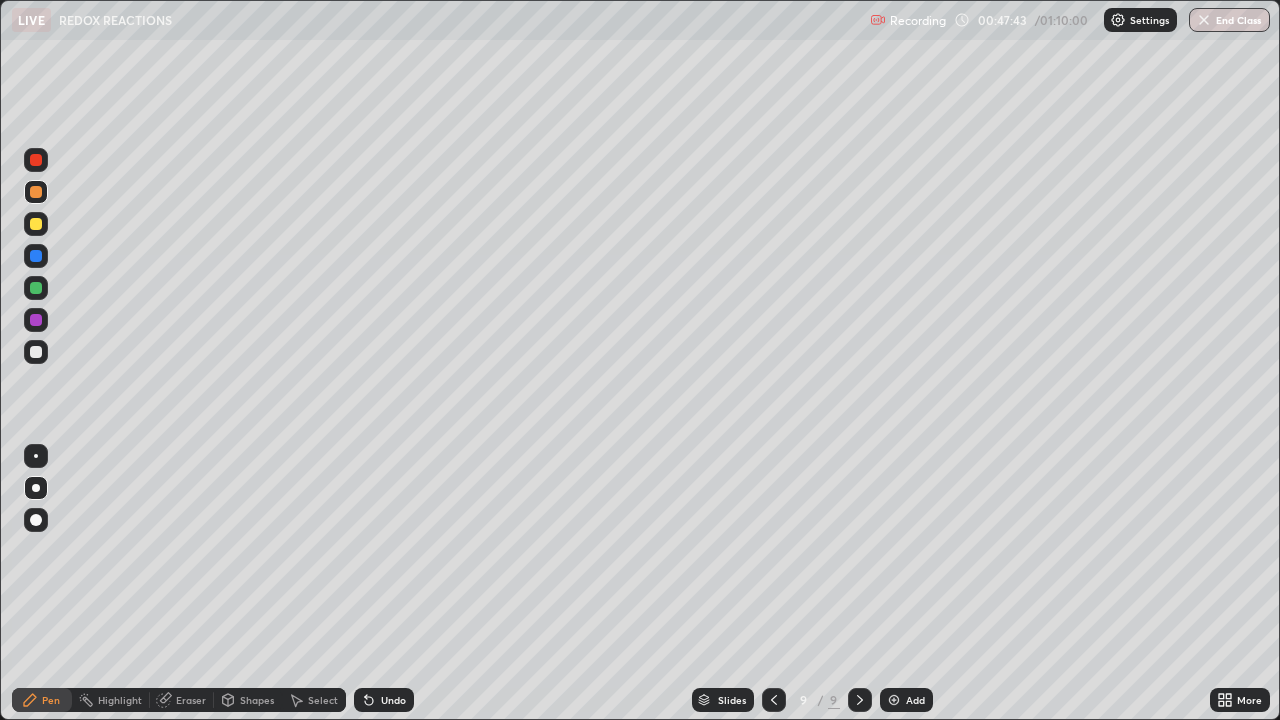 click on "Eraser" at bounding box center [191, 700] 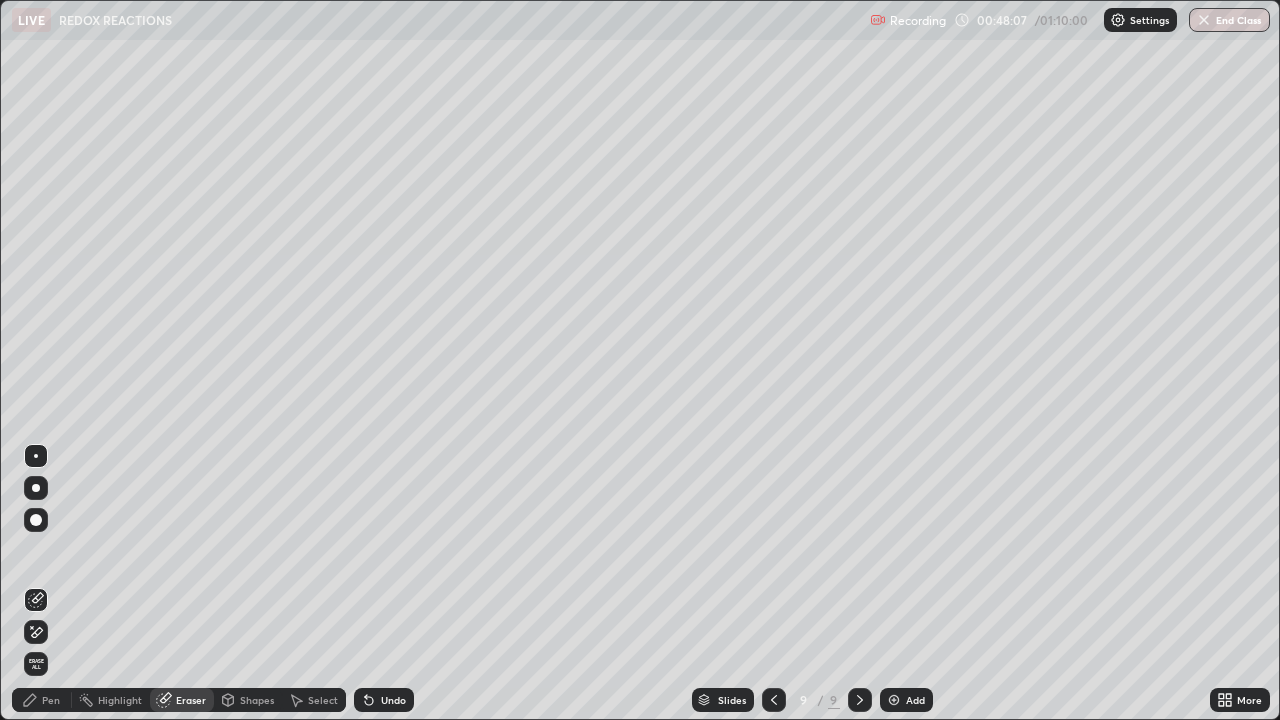 click on "Pen" at bounding box center (51, 700) 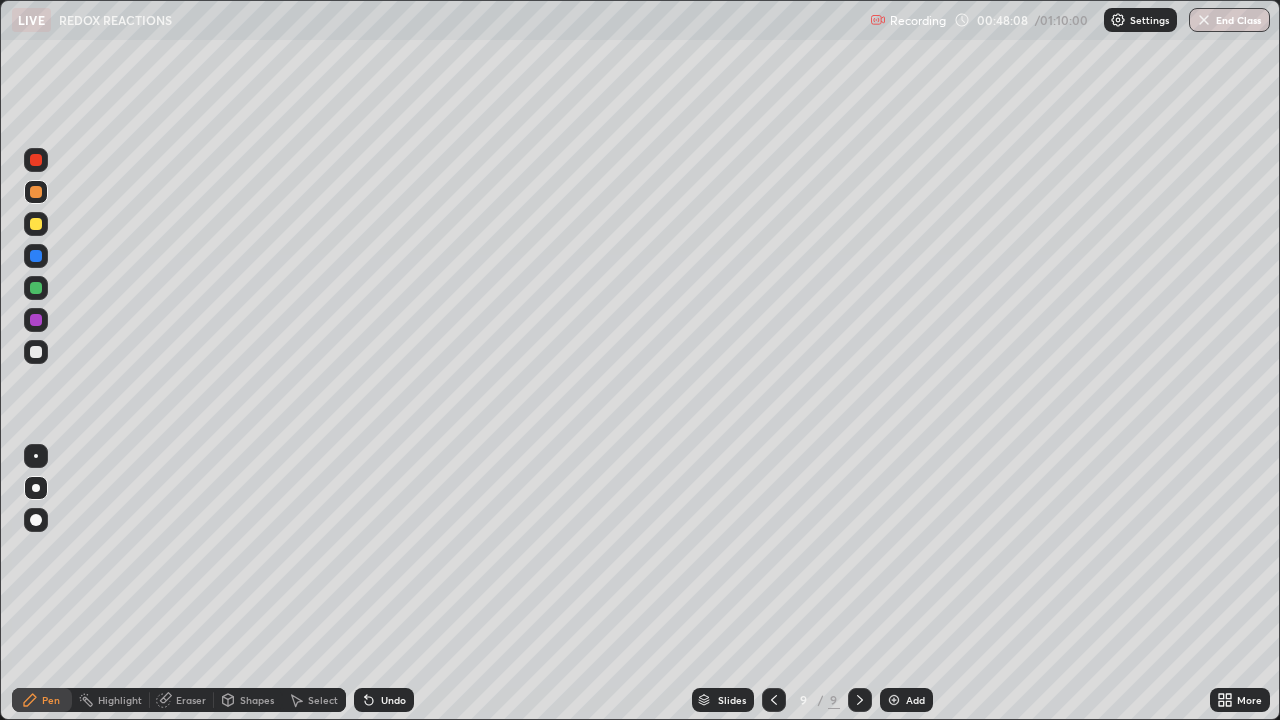 click at bounding box center (36, 352) 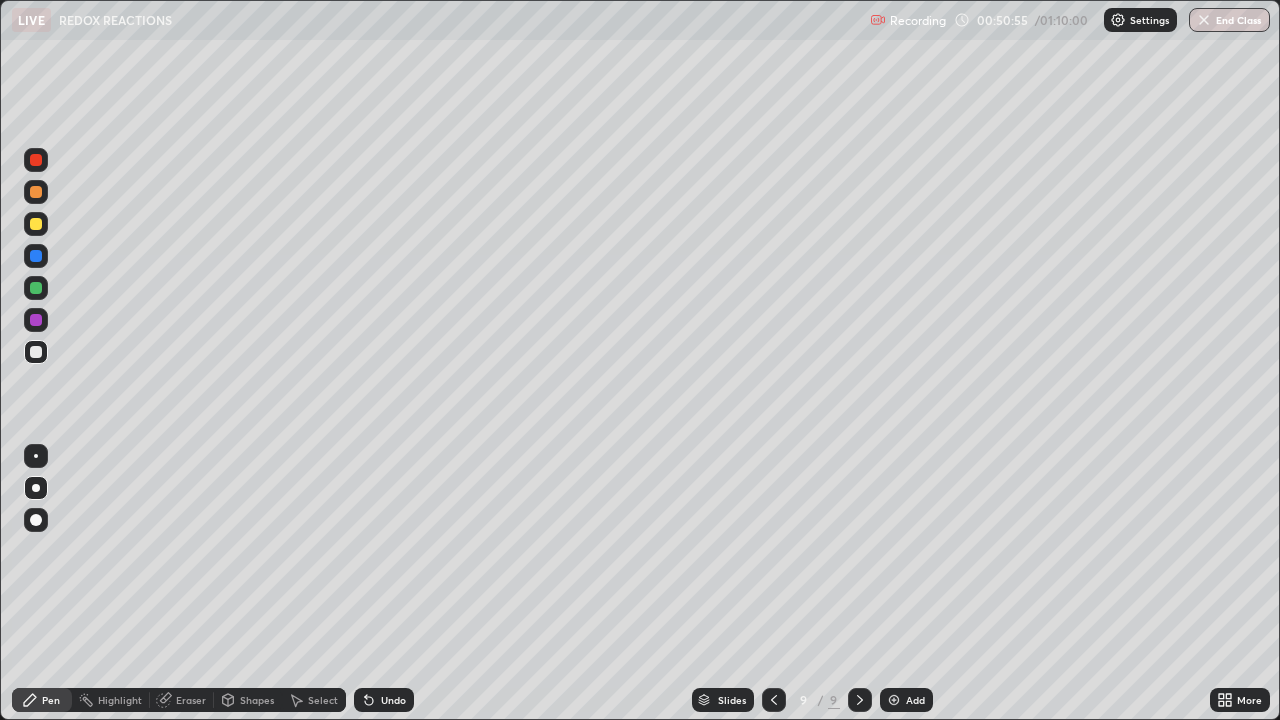 click on "Undo" at bounding box center (384, 700) 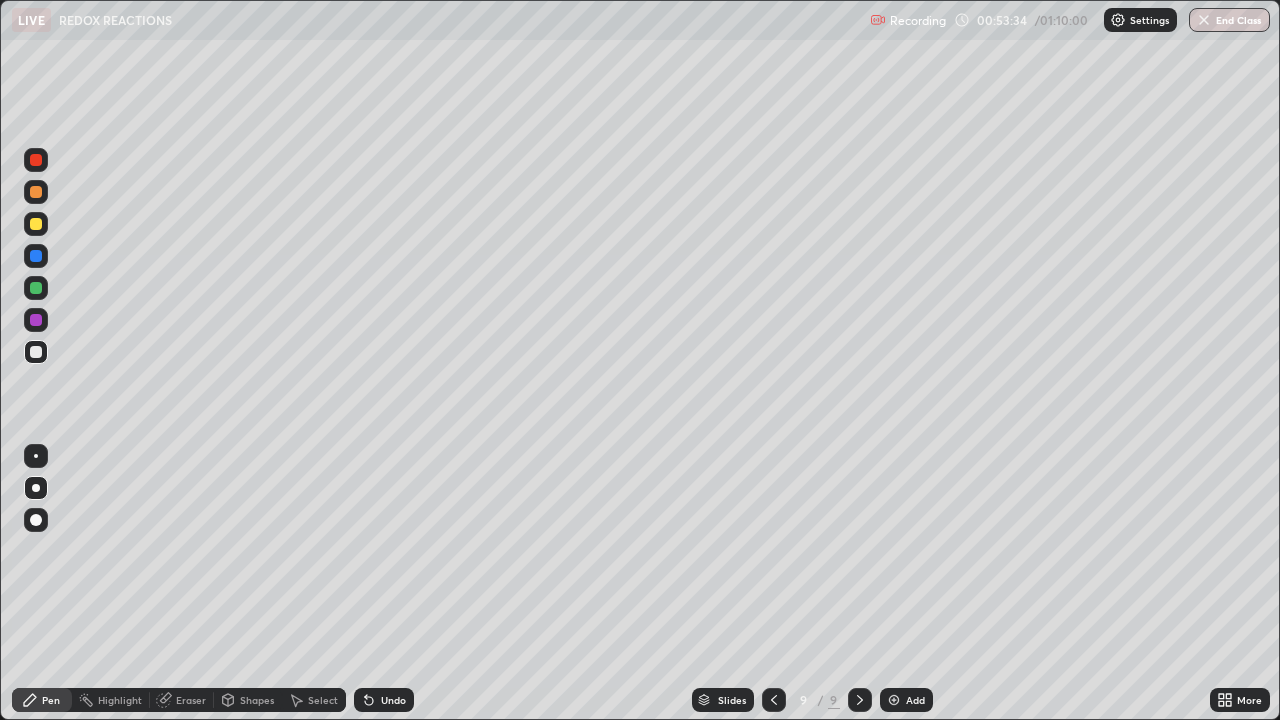 click 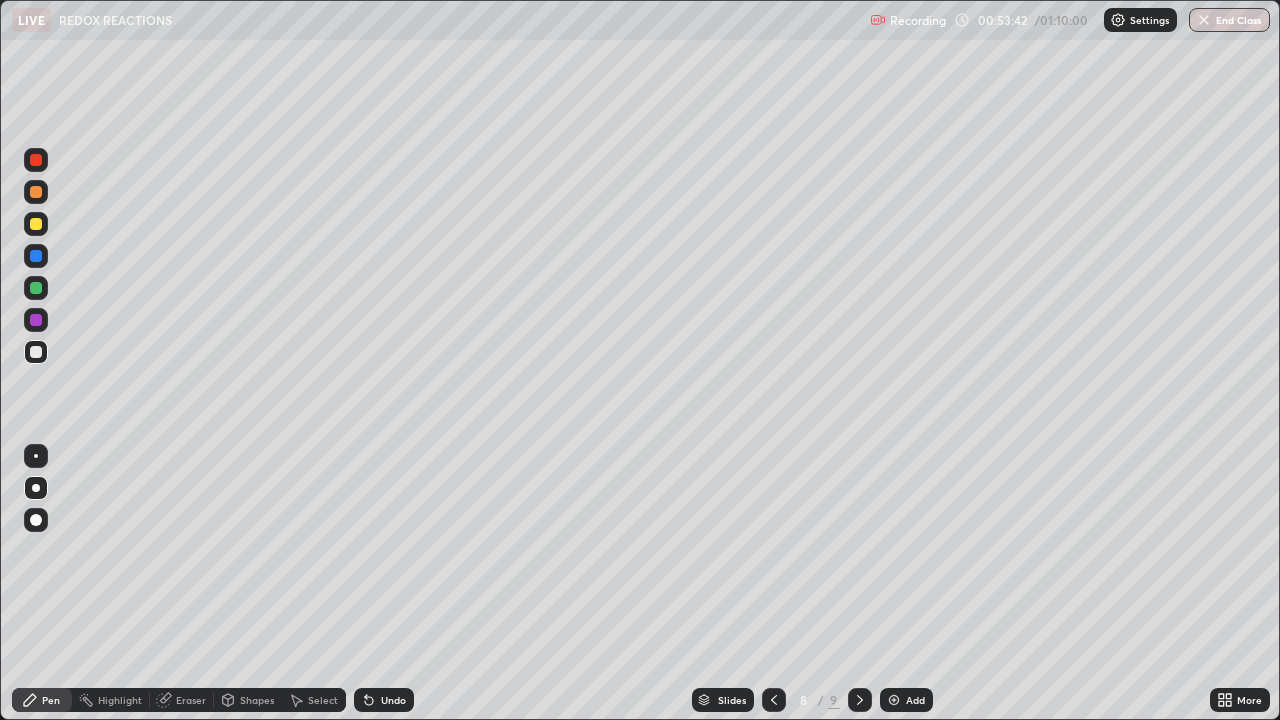 click 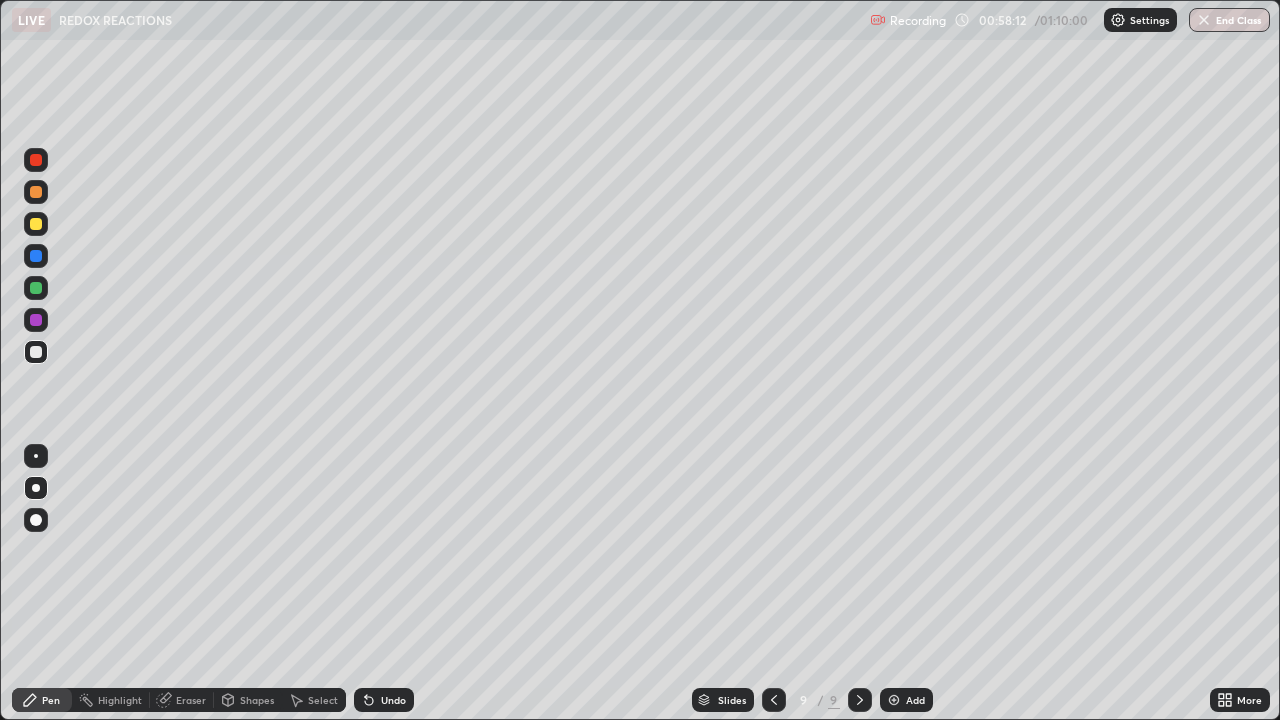 click 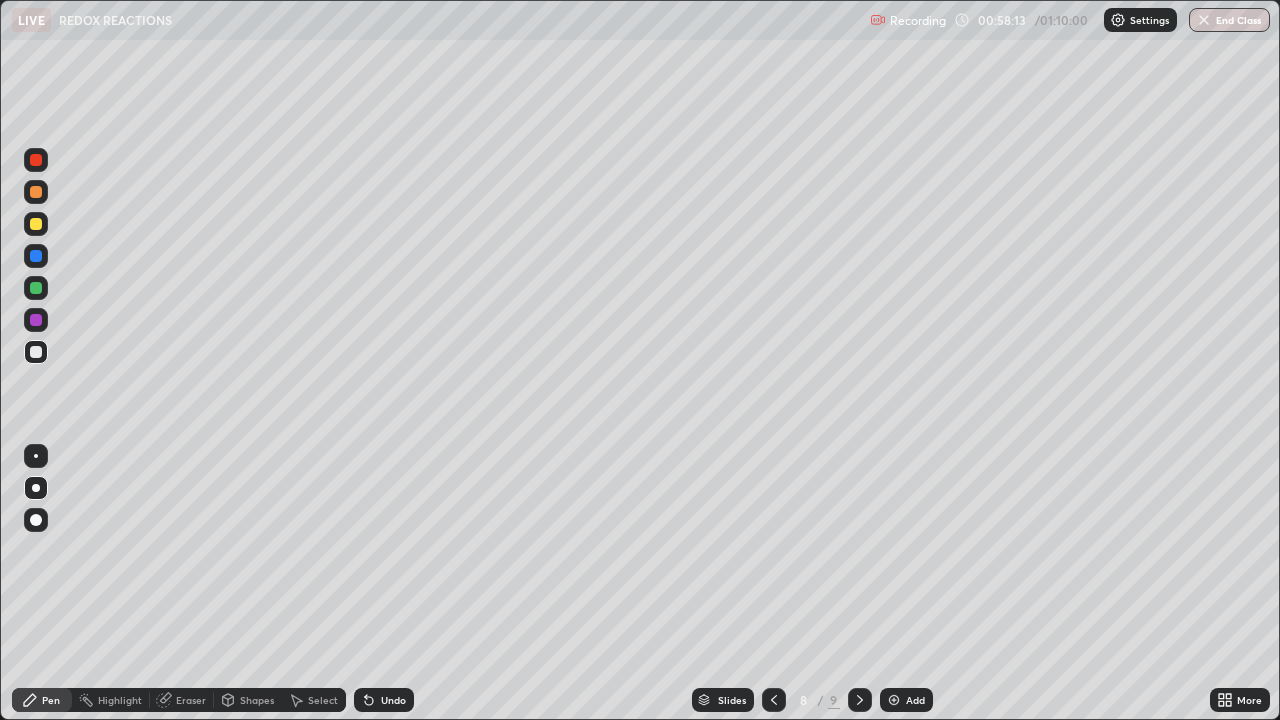 click 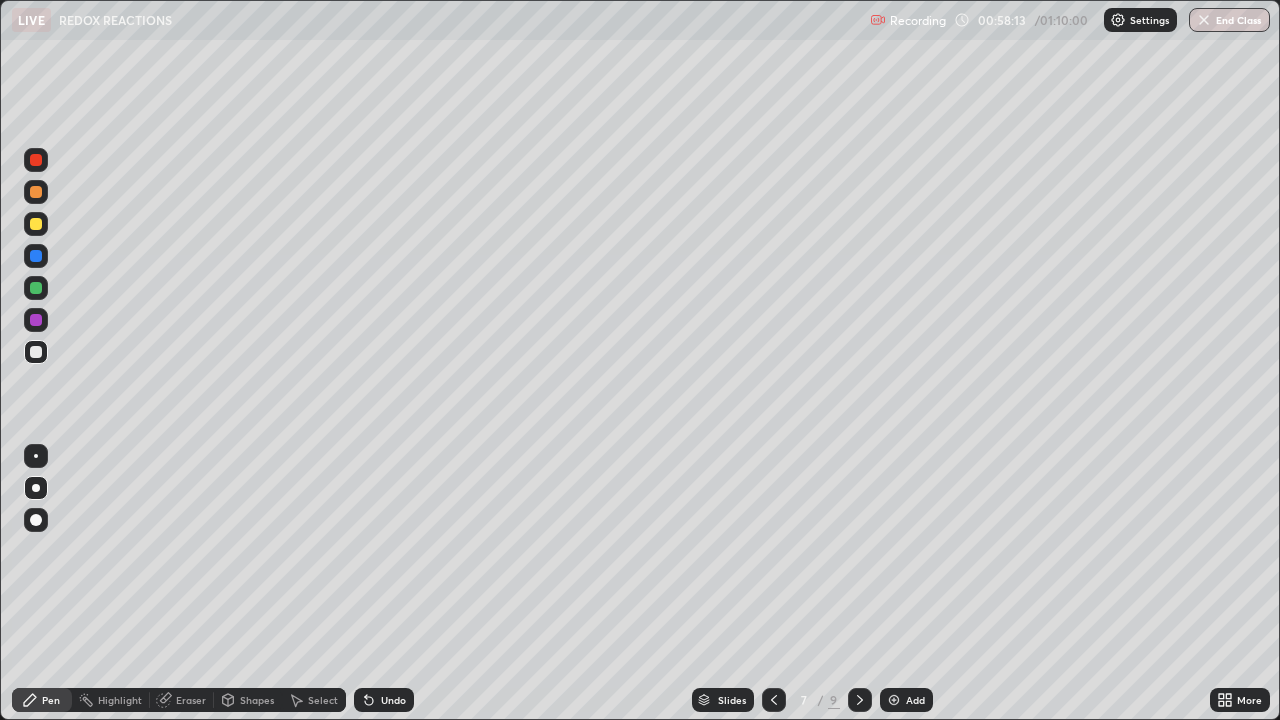 click 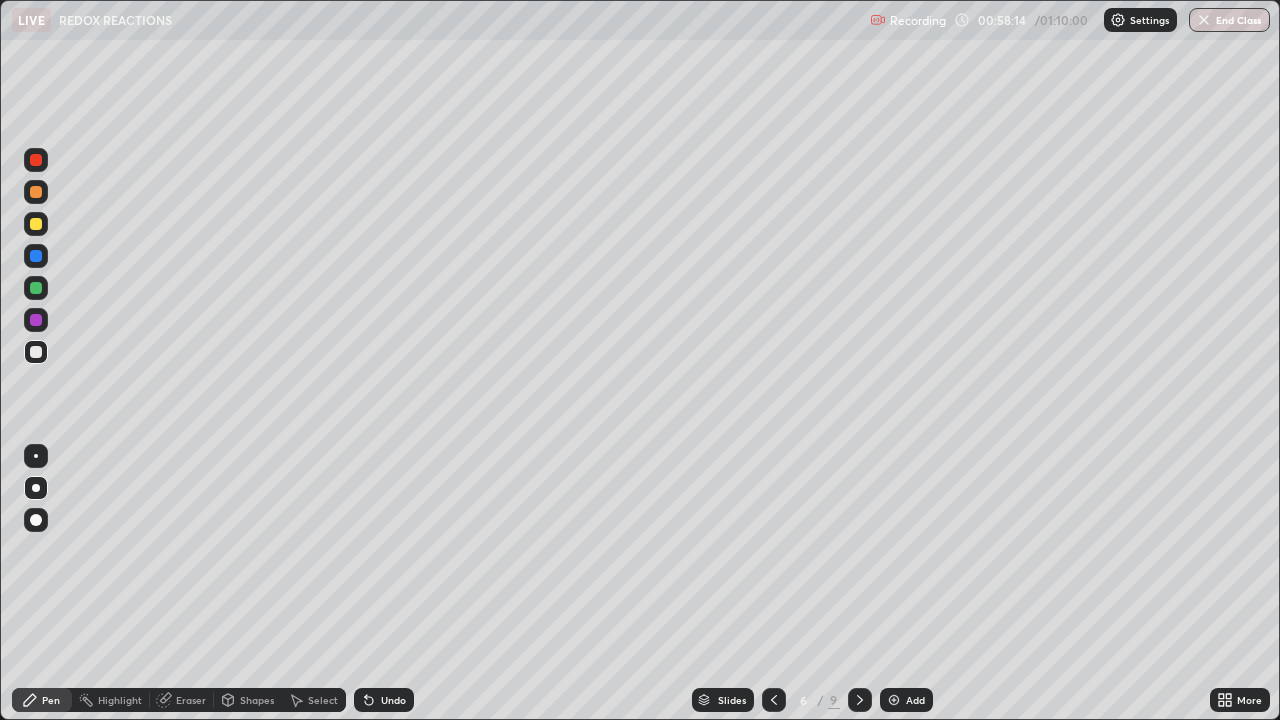 click at bounding box center [774, 700] 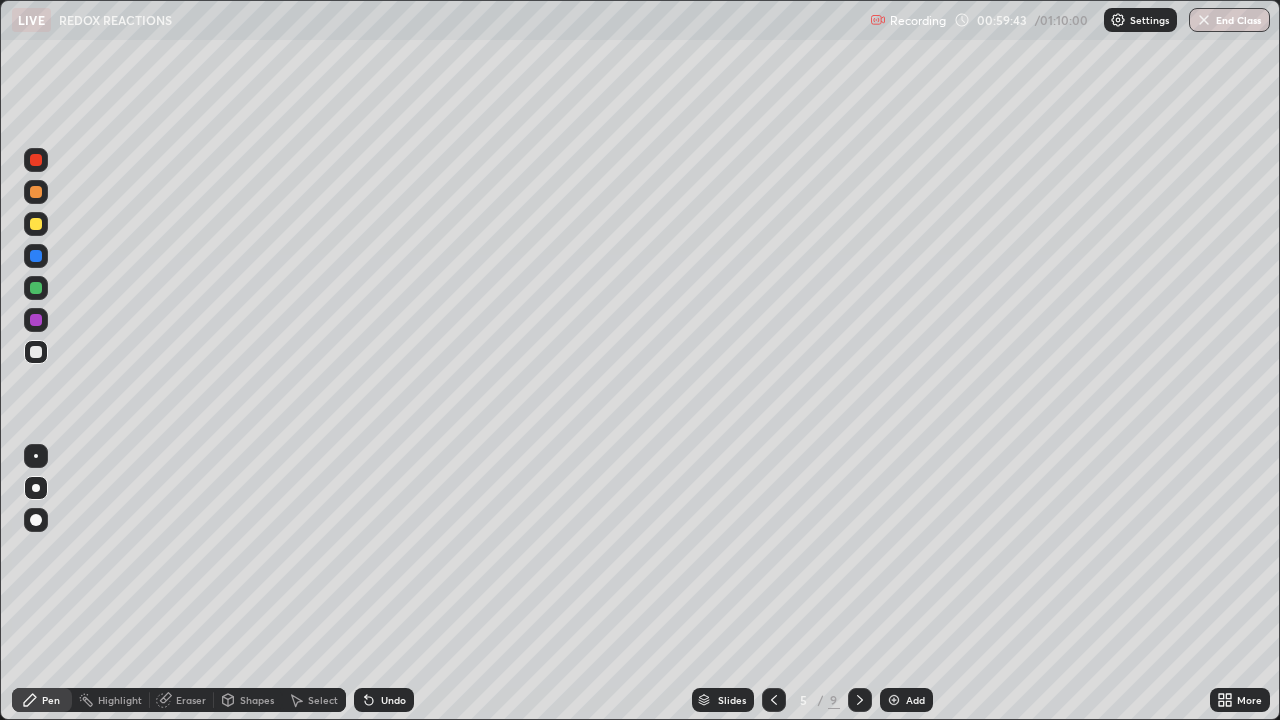 click on "Undo" at bounding box center [384, 700] 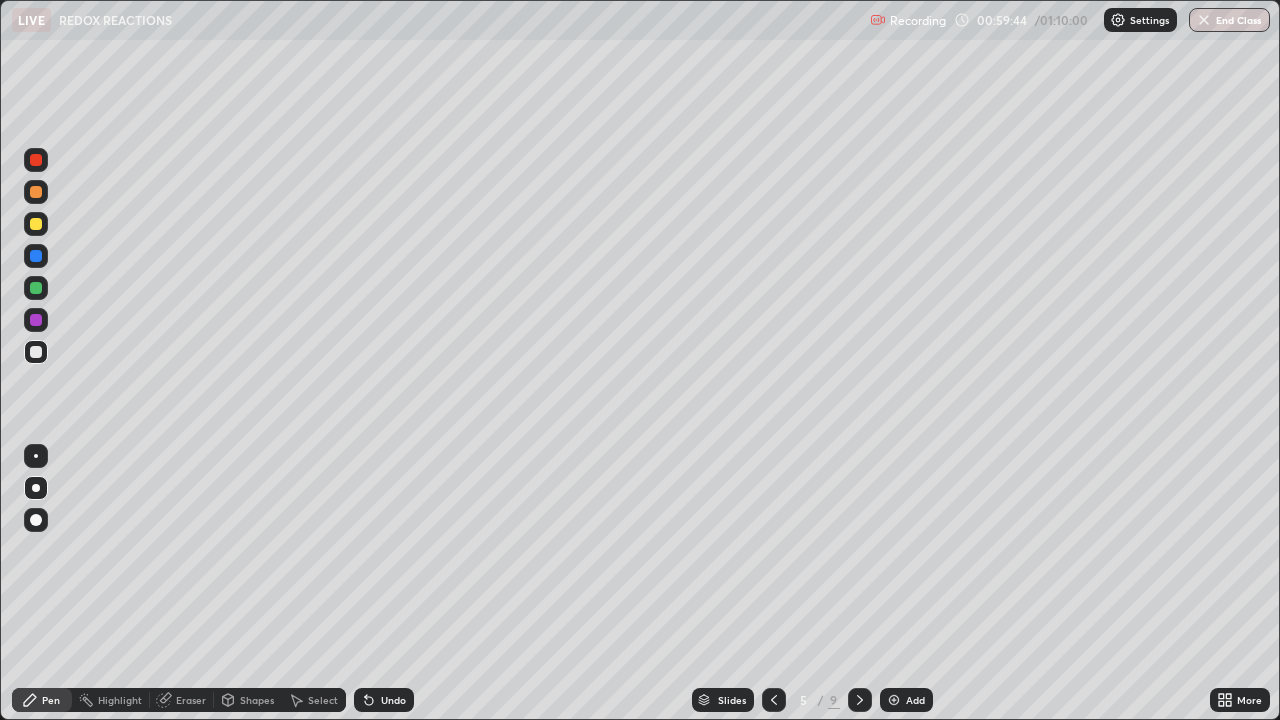 click on "Undo" at bounding box center [393, 700] 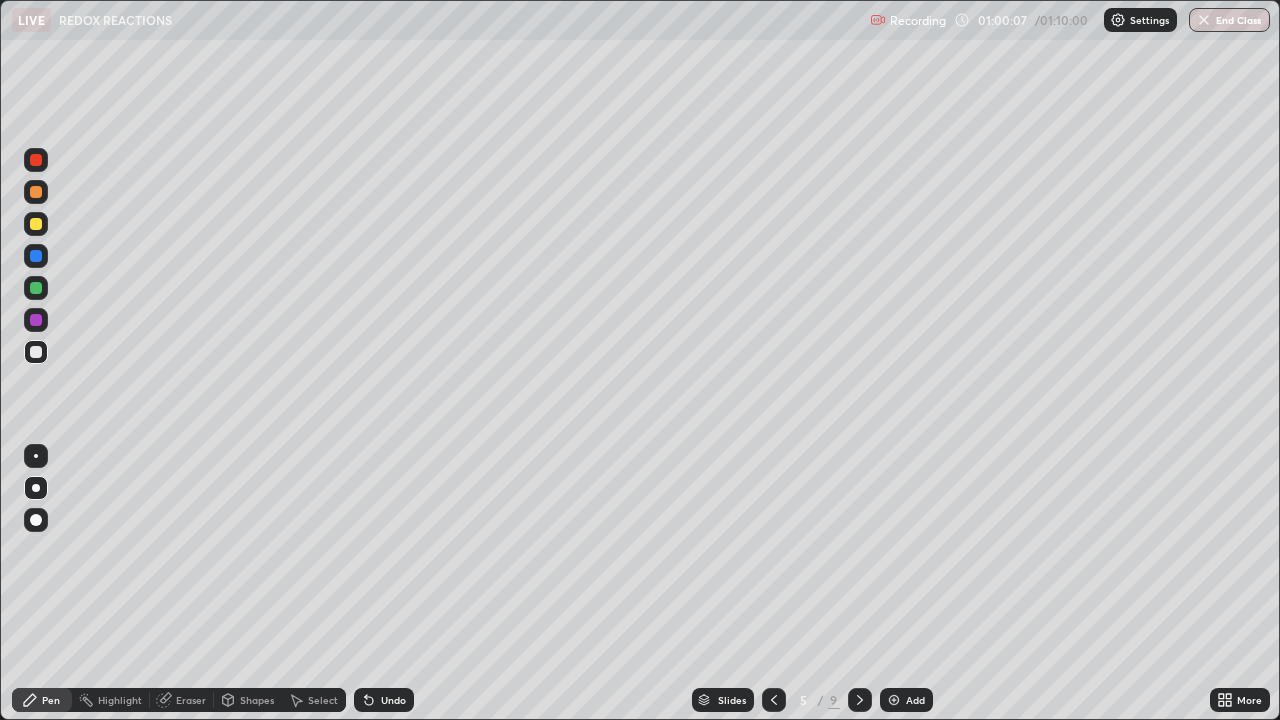 click on "Slides 5 / 9 Add" at bounding box center [812, 700] 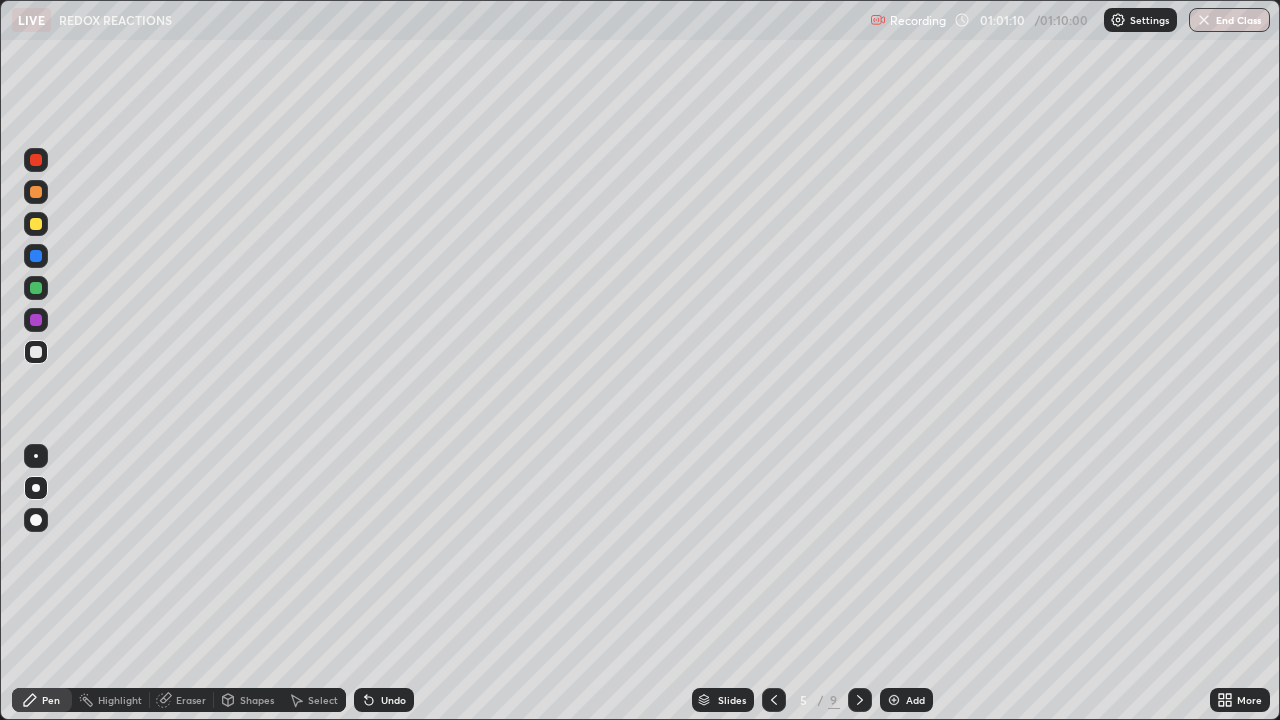 click at bounding box center (894, 700) 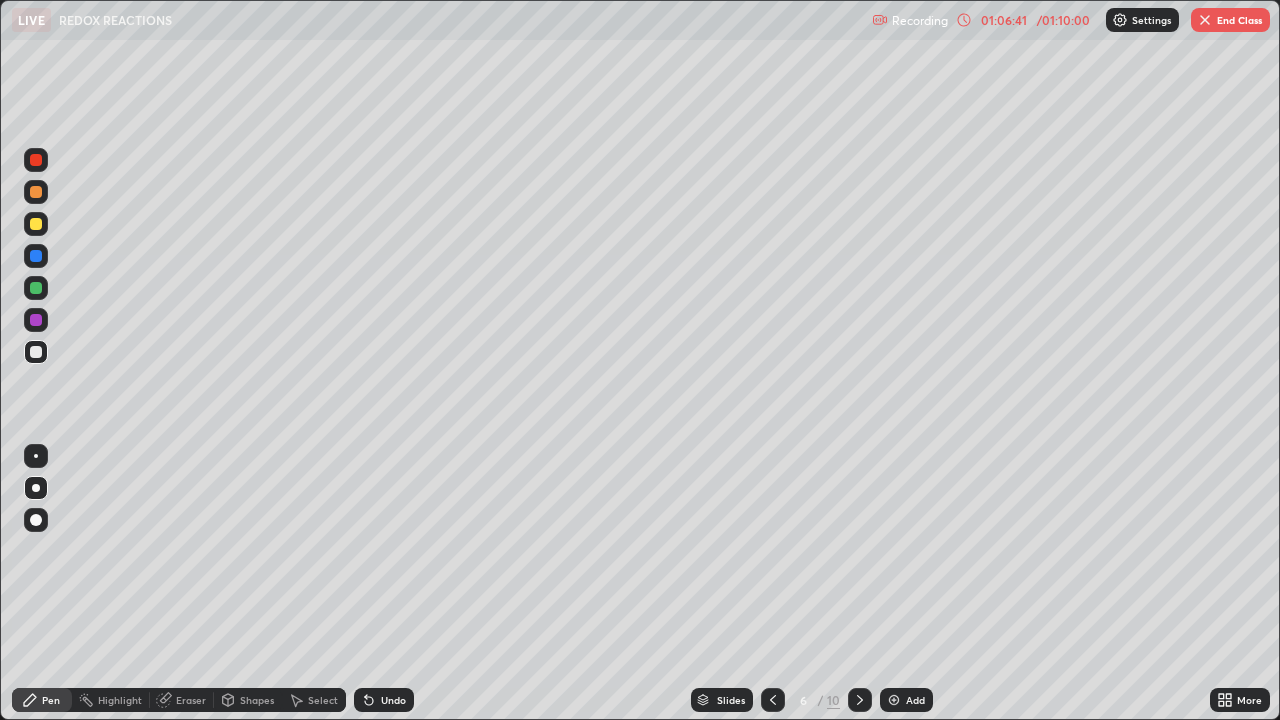 click 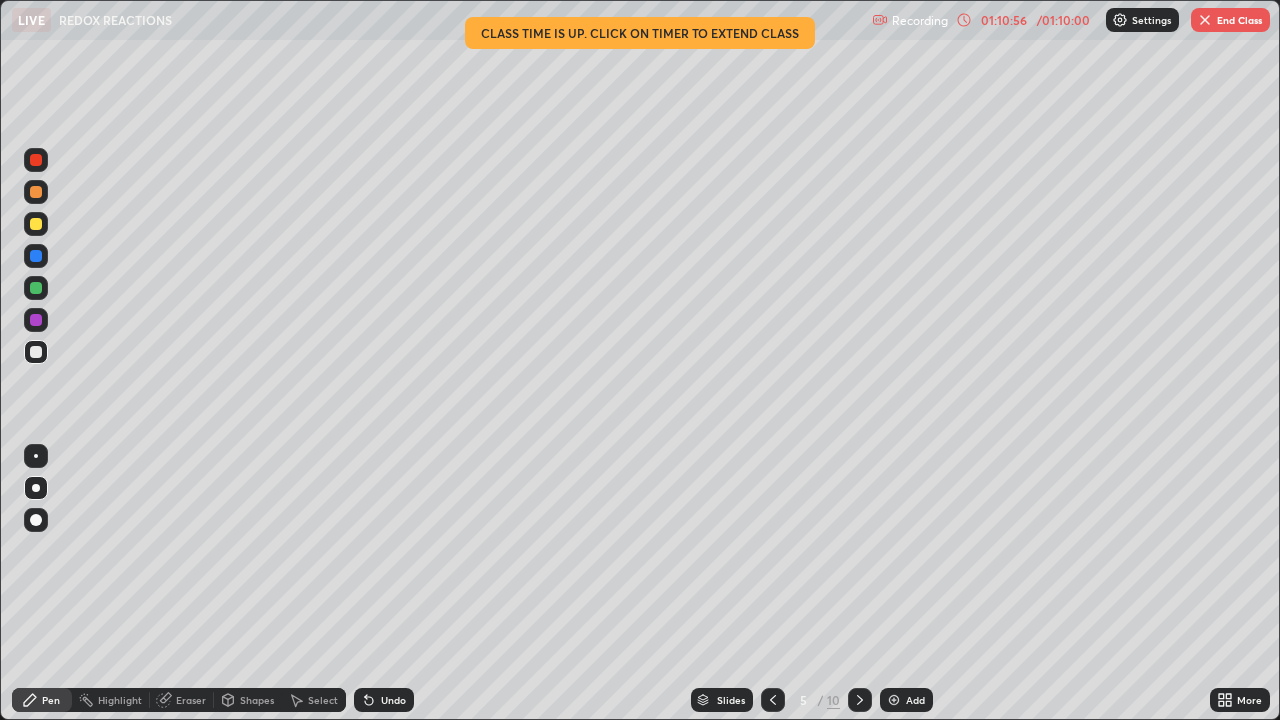 click on "Add" at bounding box center (915, 700) 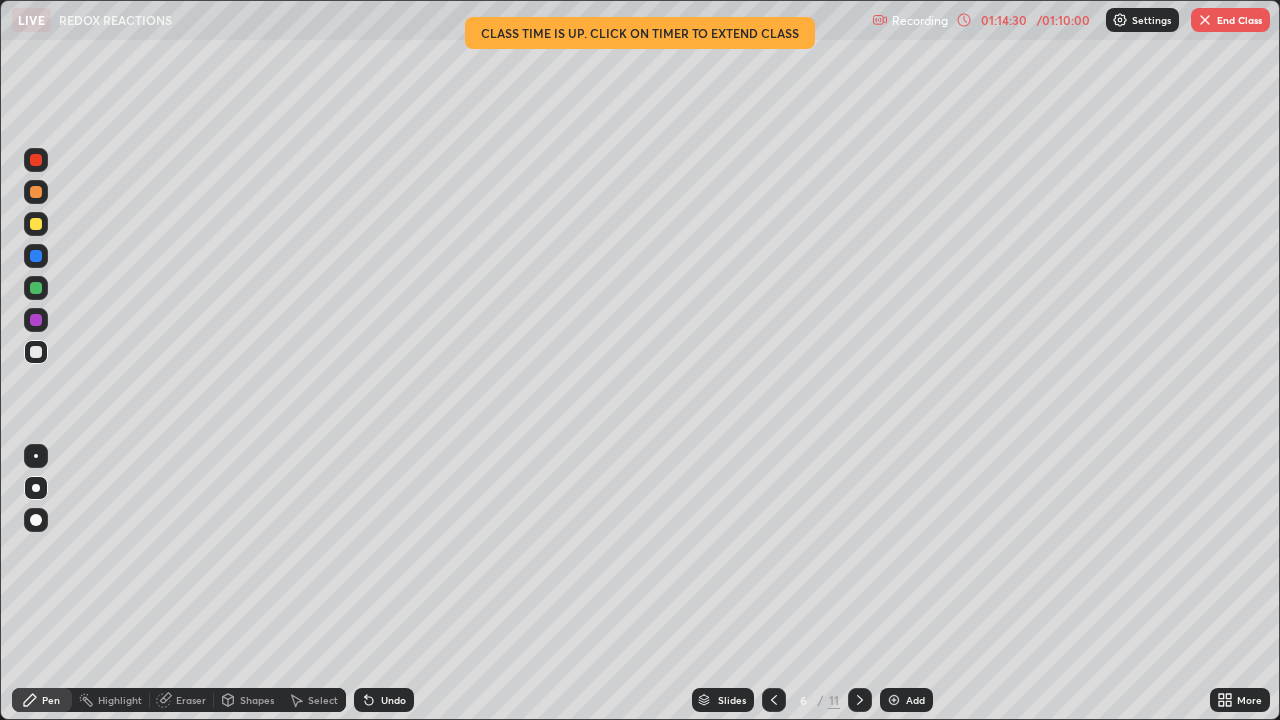 click 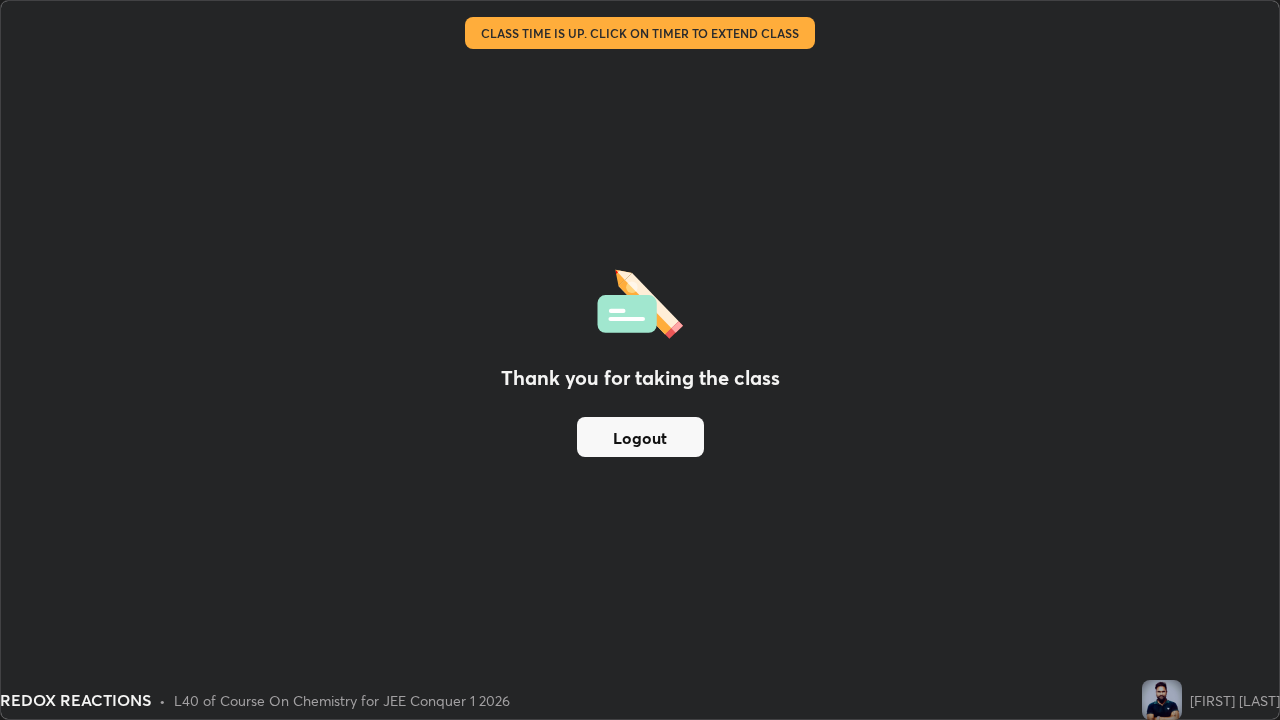click on "Logout" at bounding box center [640, 437] 